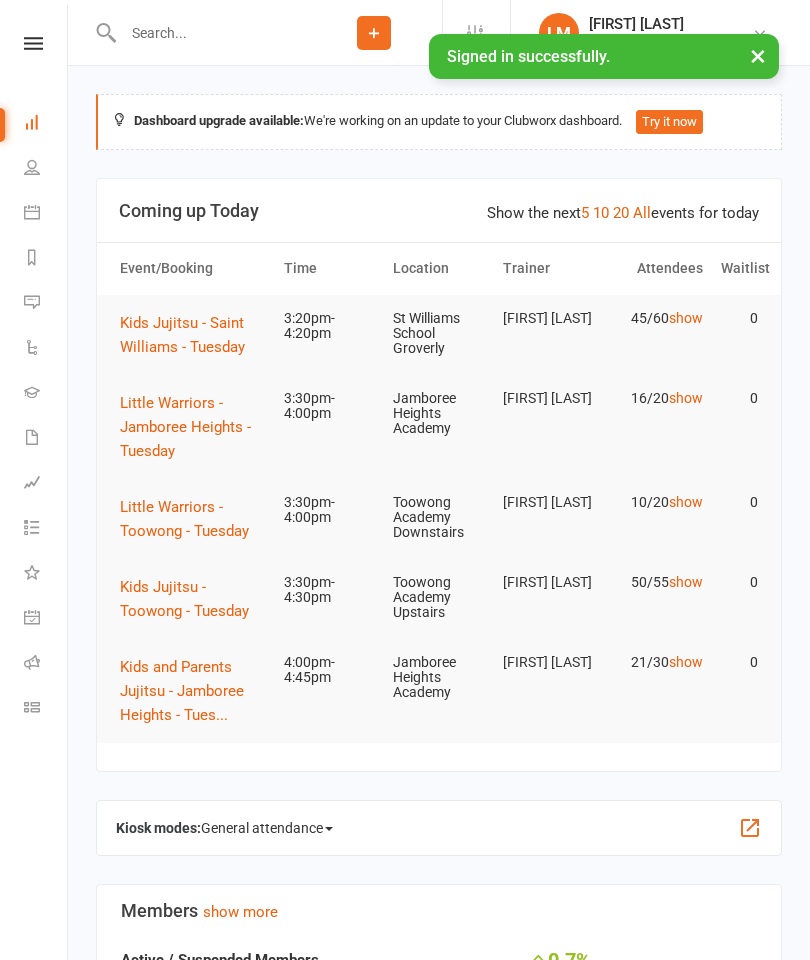 scroll, scrollTop: 0, scrollLeft: 0, axis: both 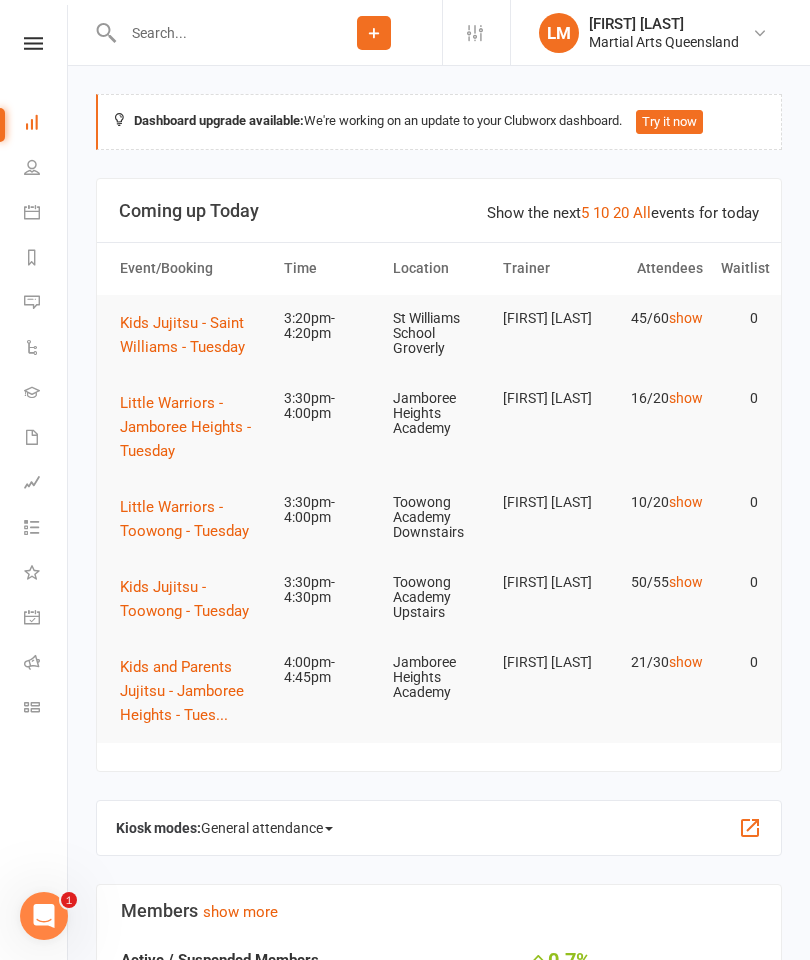 click on "Kids Jujitsu - Toowong - Tuesday" at bounding box center (184, 599) 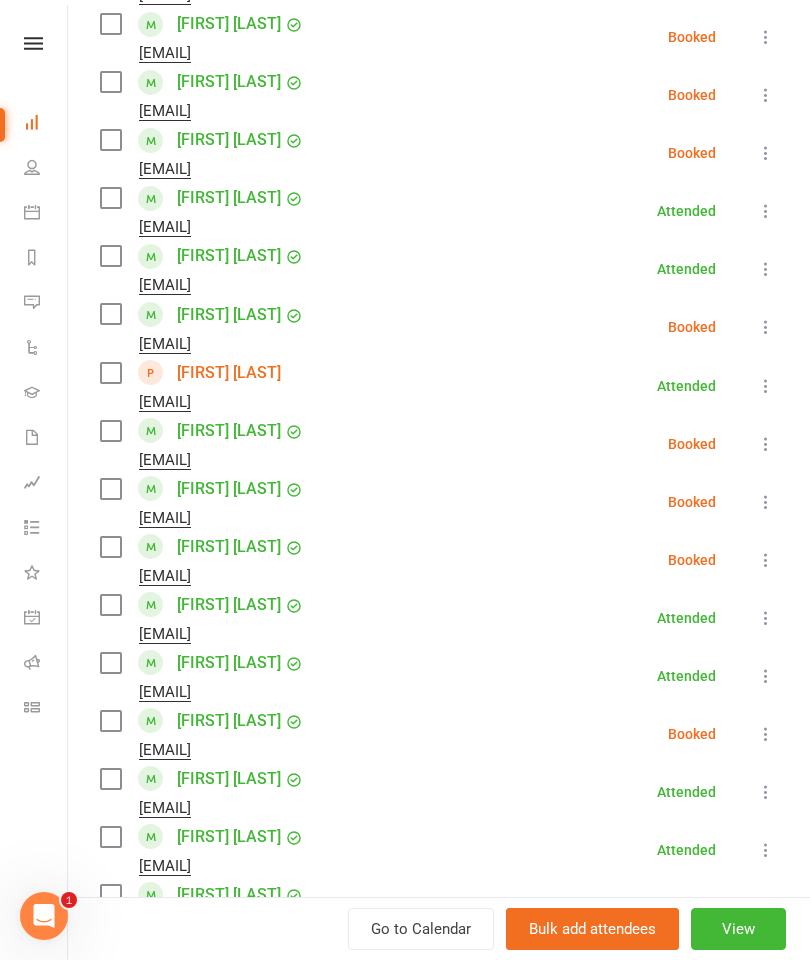 scroll, scrollTop: 965, scrollLeft: 0, axis: vertical 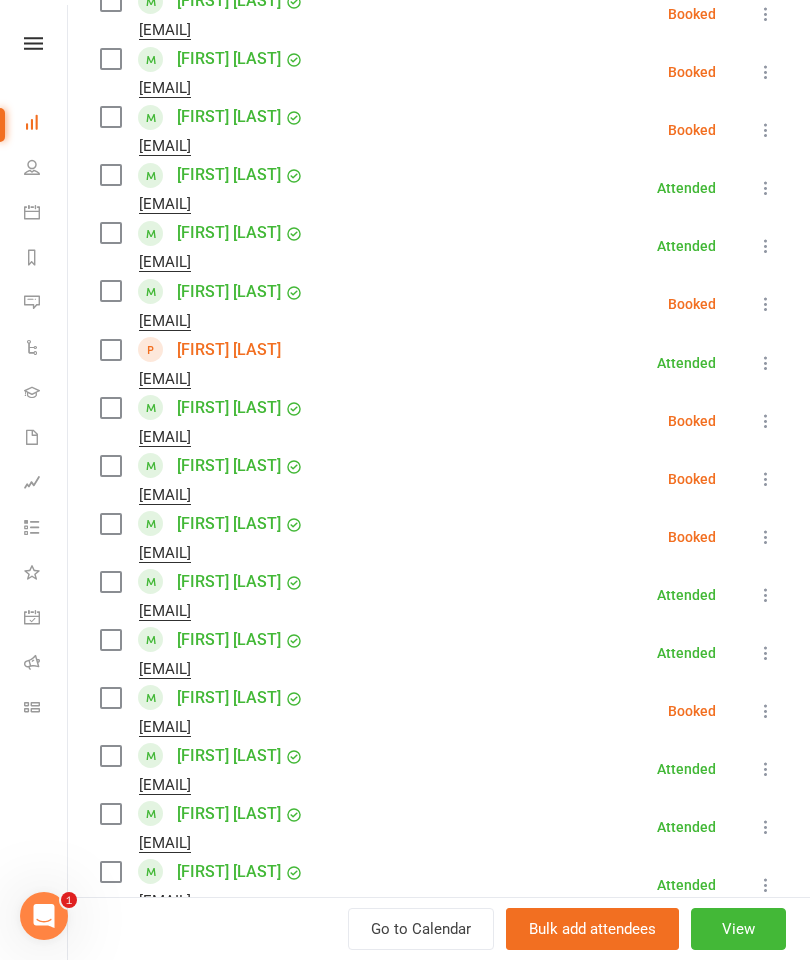 click at bounding box center [110, 466] 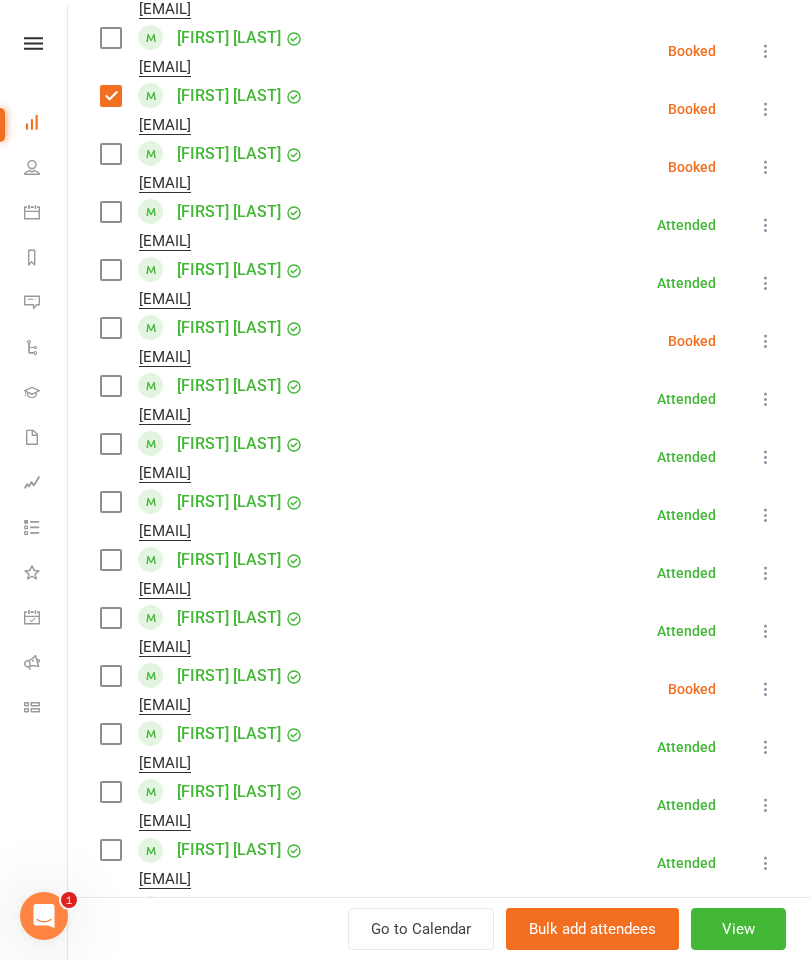 scroll, scrollTop: 1338, scrollLeft: 0, axis: vertical 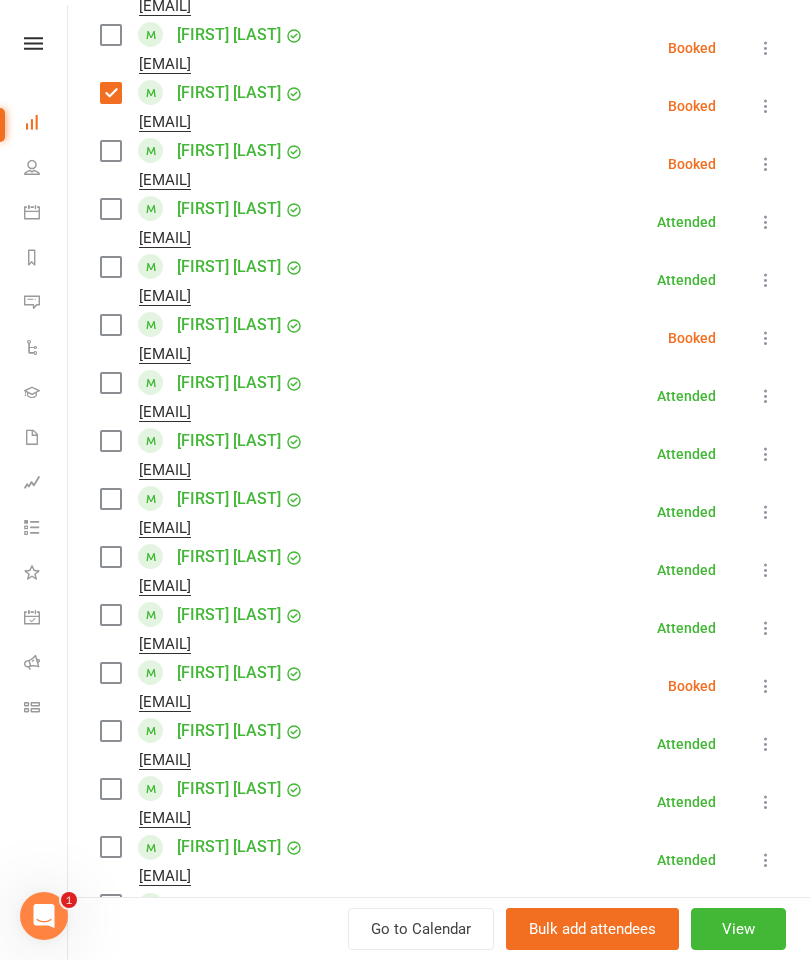 click at bounding box center (110, 325) 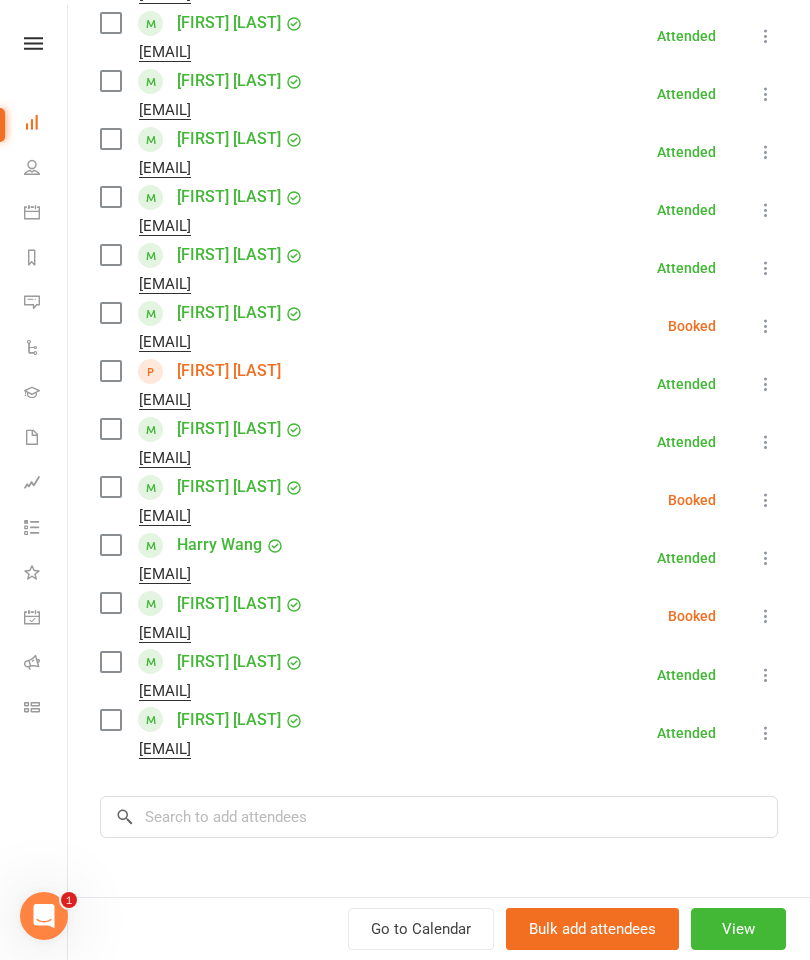 scroll, scrollTop: 2520, scrollLeft: 0, axis: vertical 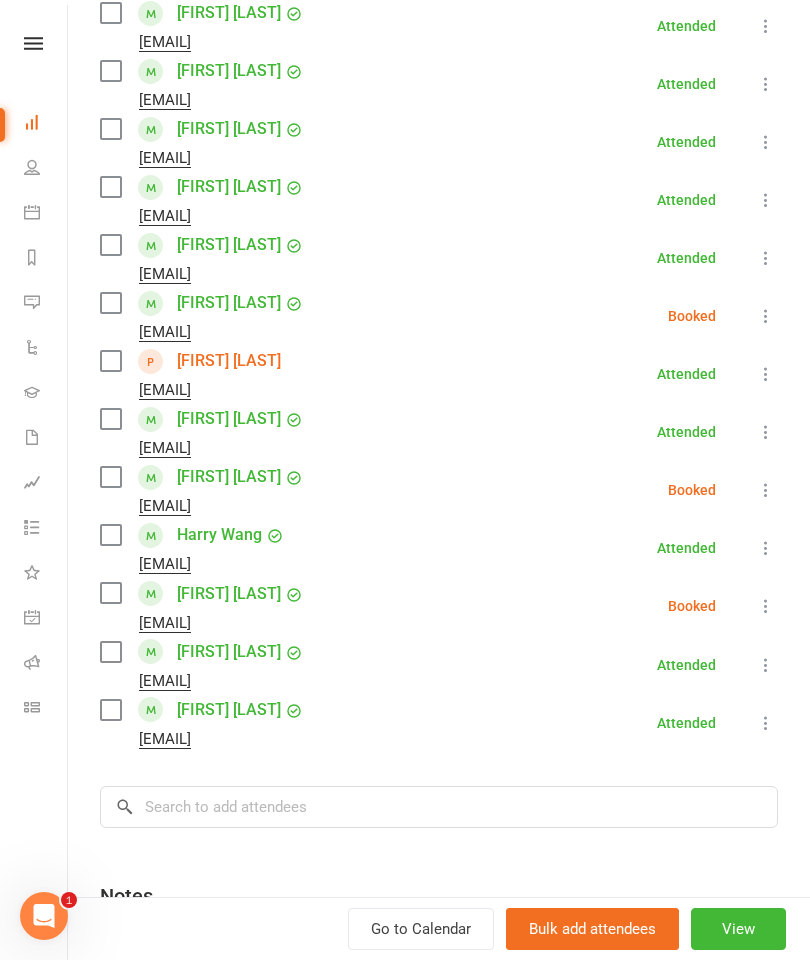 click at bounding box center (110, 303) 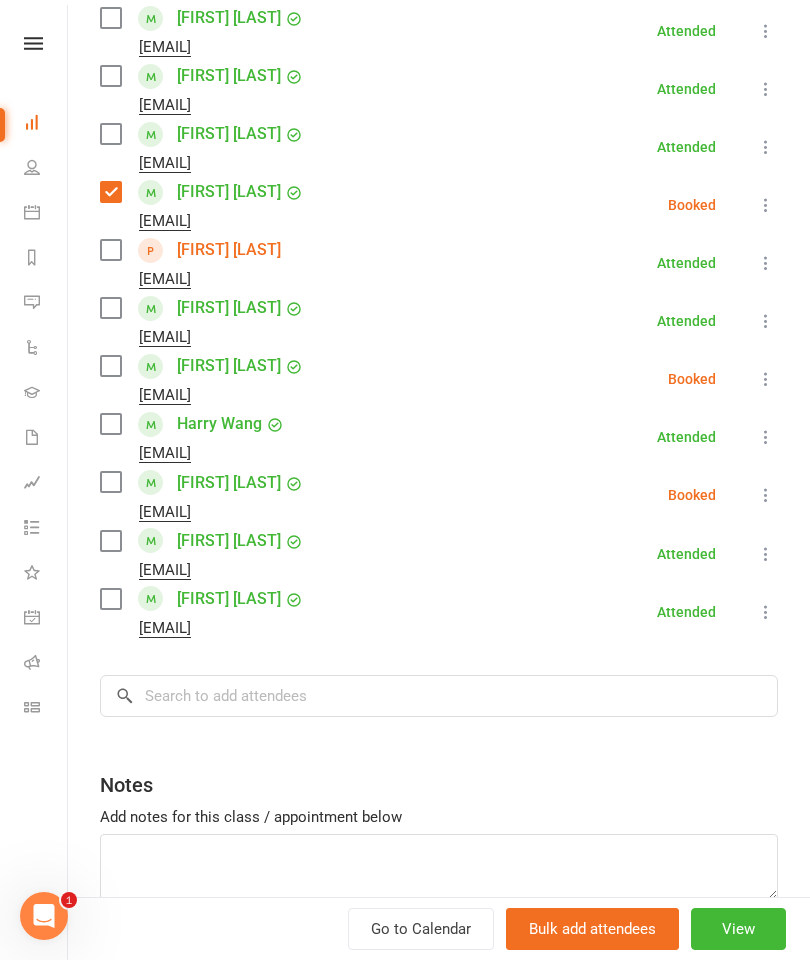 scroll, scrollTop: 2634, scrollLeft: 0, axis: vertical 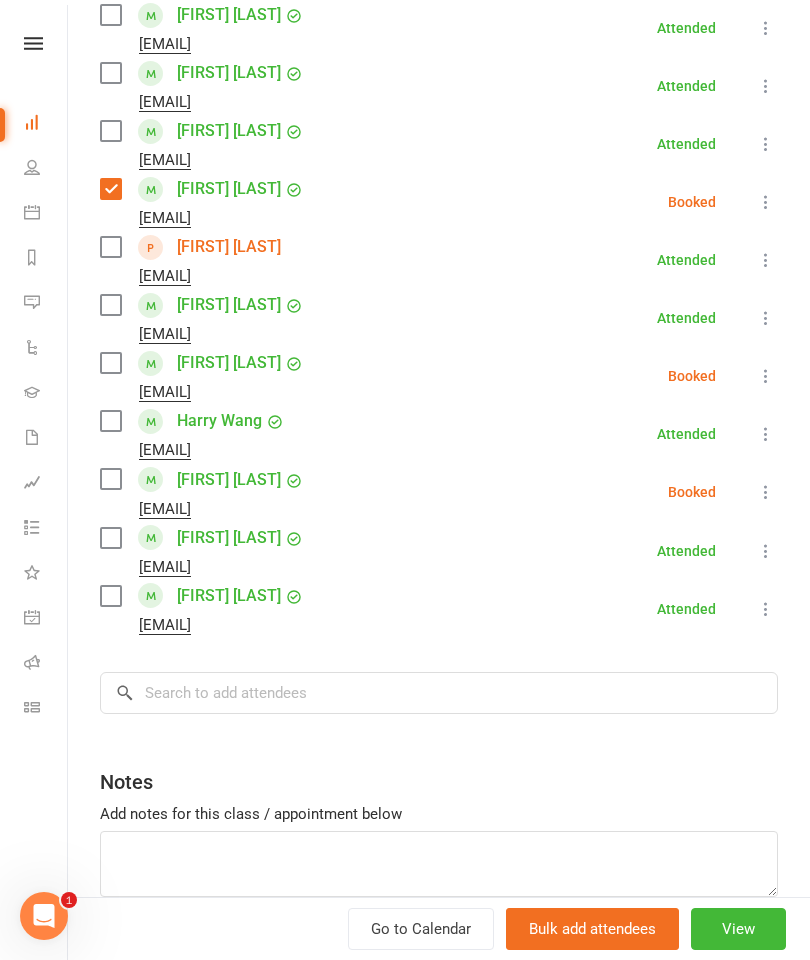 click at bounding box center (110, 479) 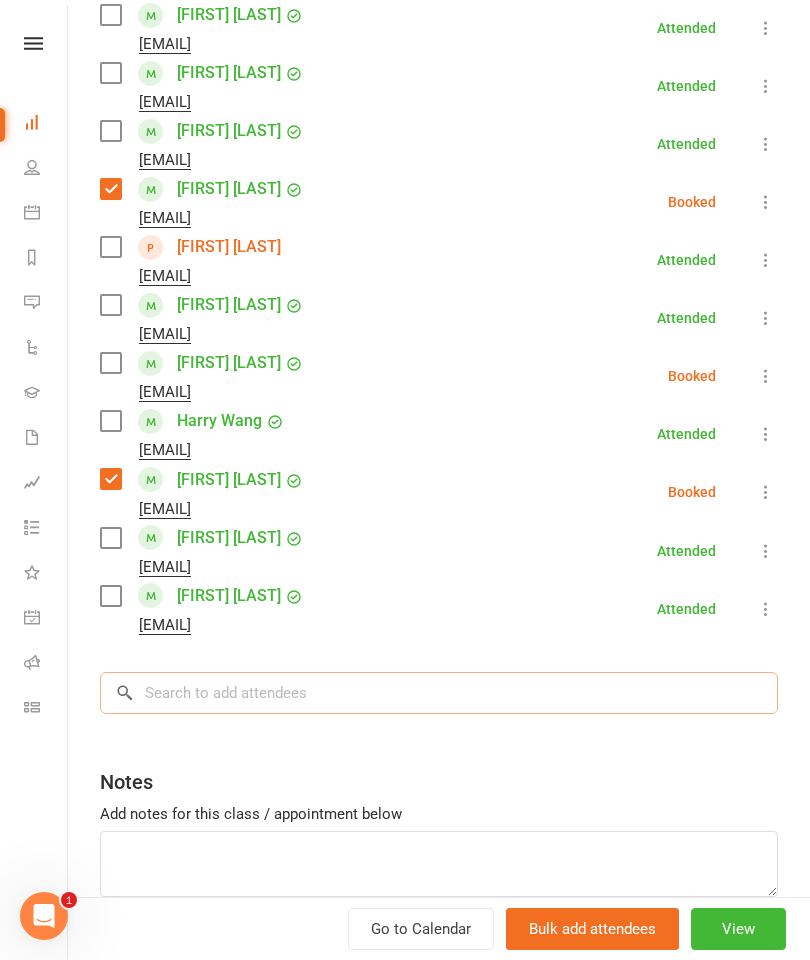 click at bounding box center (439, 693) 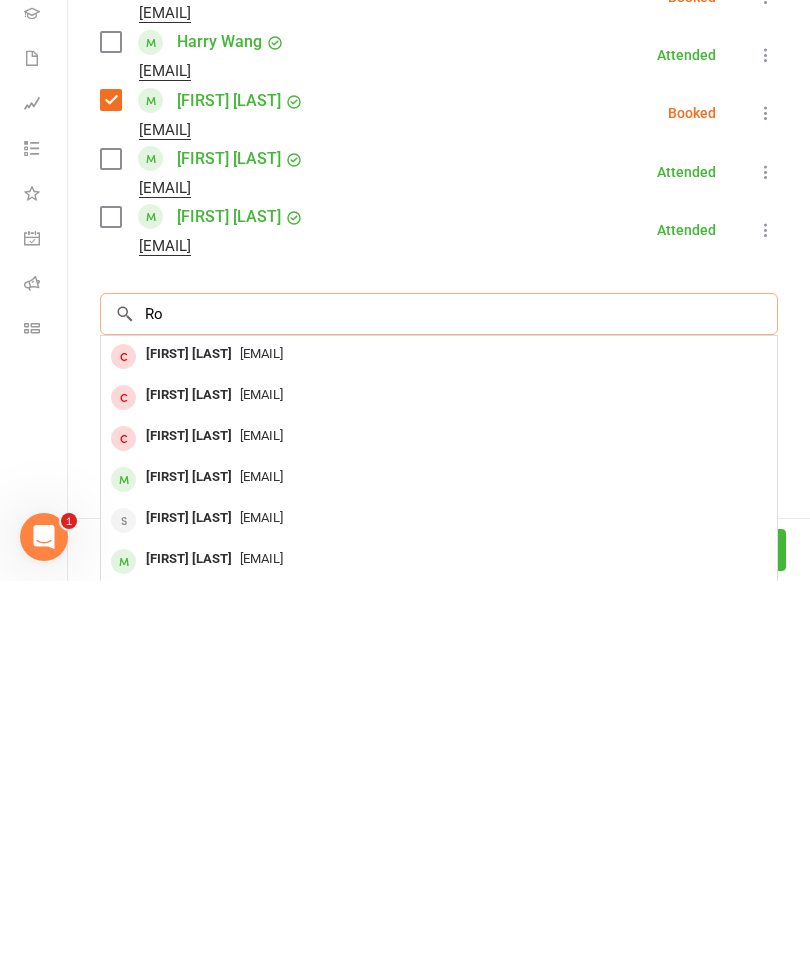 type on "R" 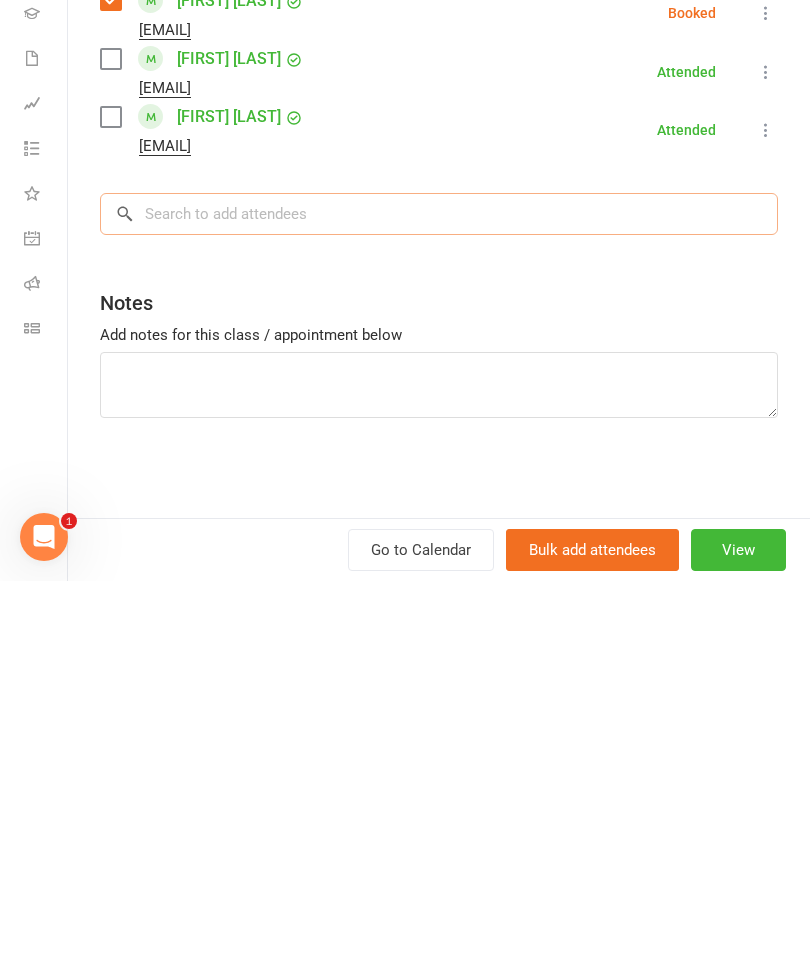 scroll, scrollTop: 2734, scrollLeft: 0, axis: vertical 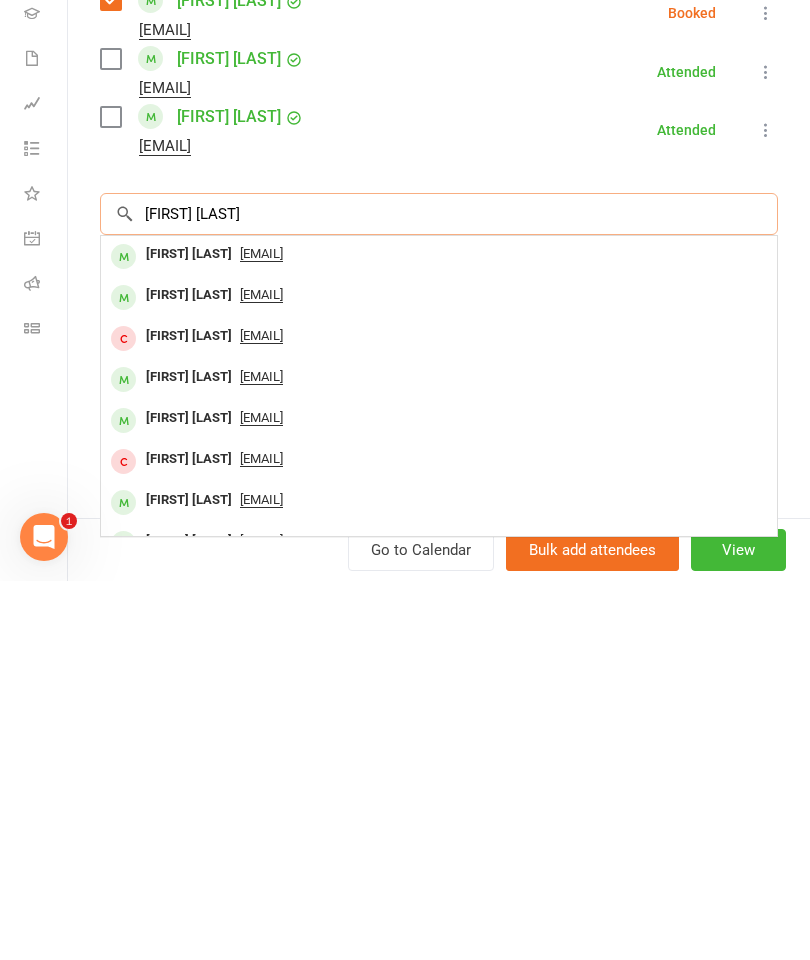 type on "[FIRST] [LAST]" 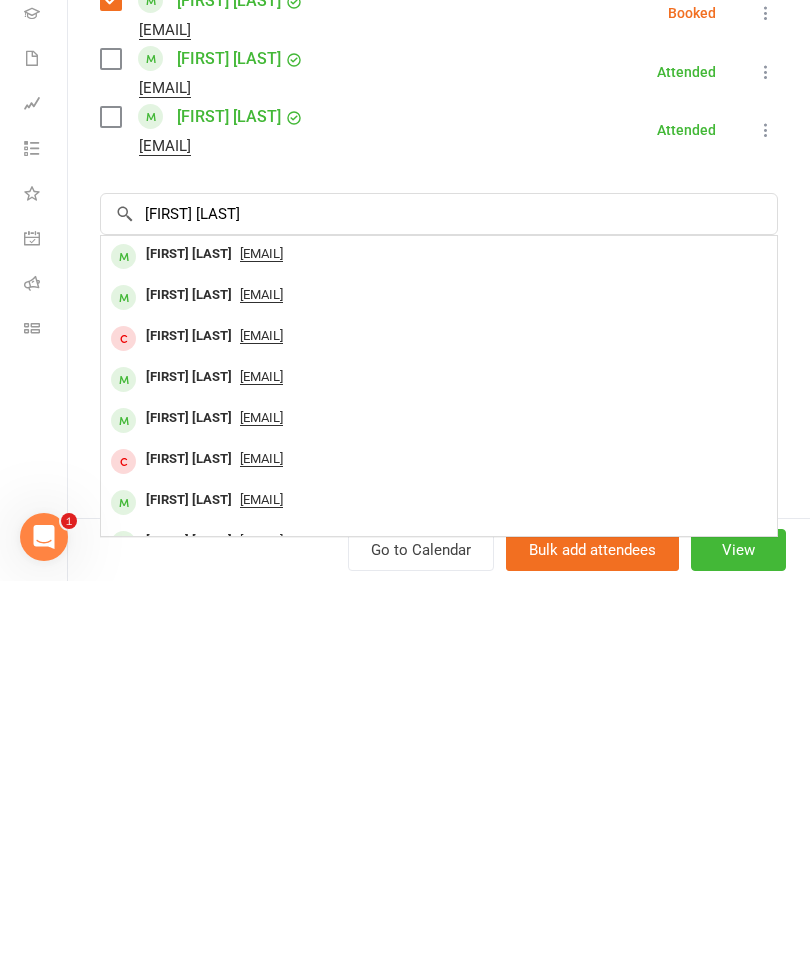 click on "[FIRST] [LAST]" at bounding box center (189, 633) 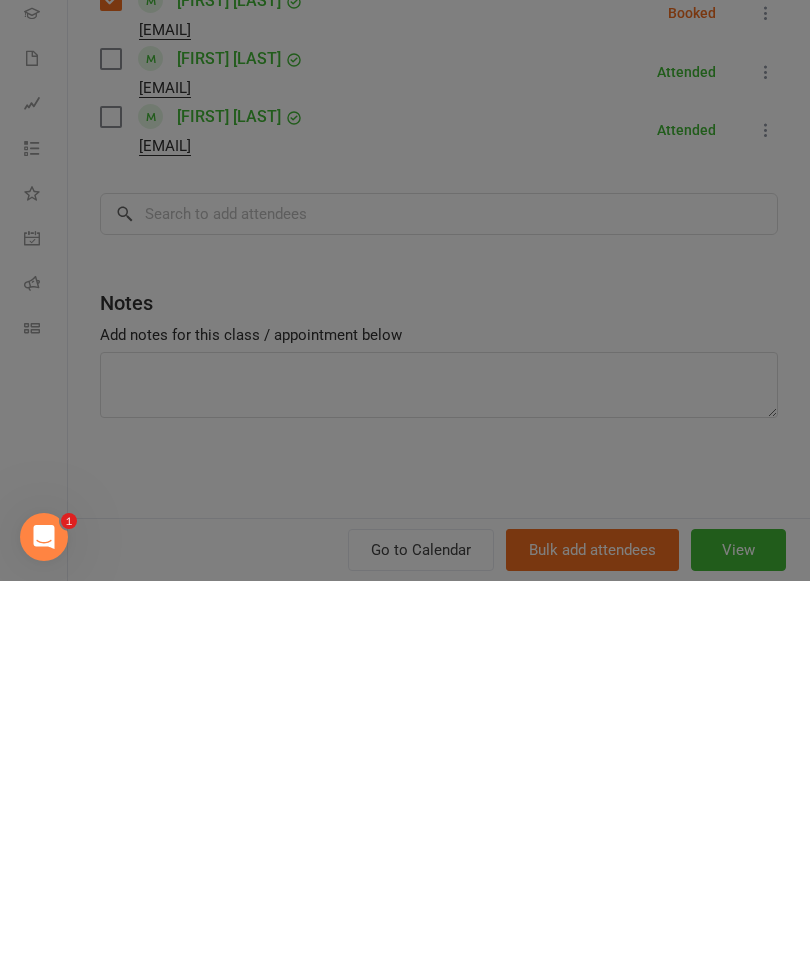 scroll, scrollTop: 402, scrollLeft: 0, axis: vertical 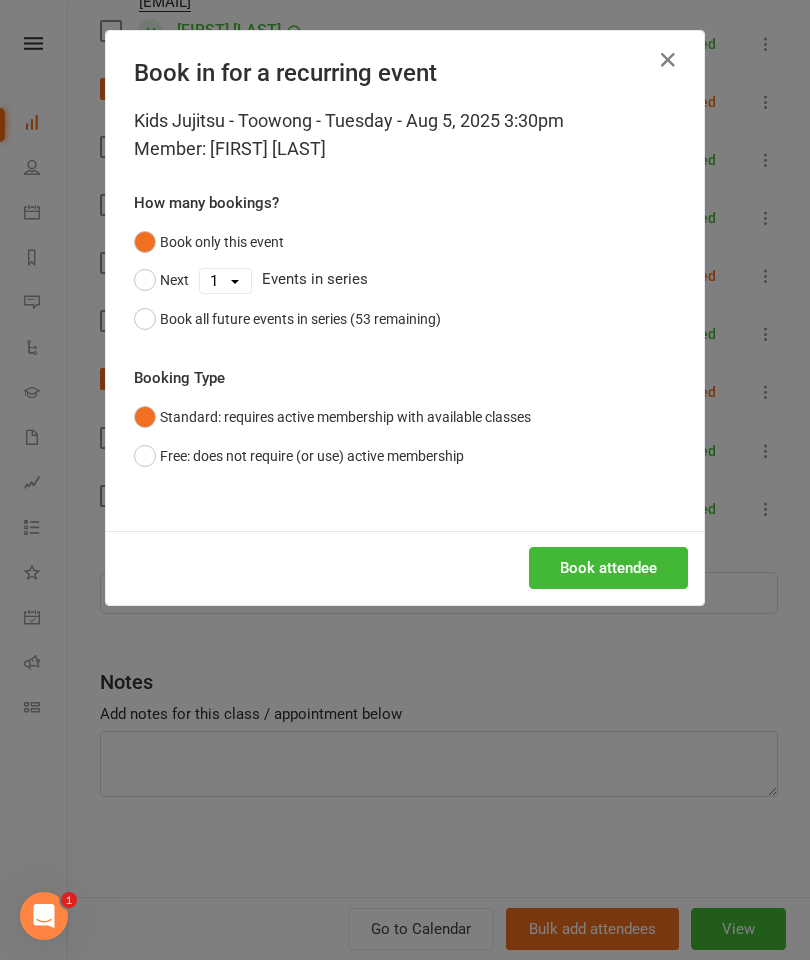 click on "Book attendee" at bounding box center (608, 568) 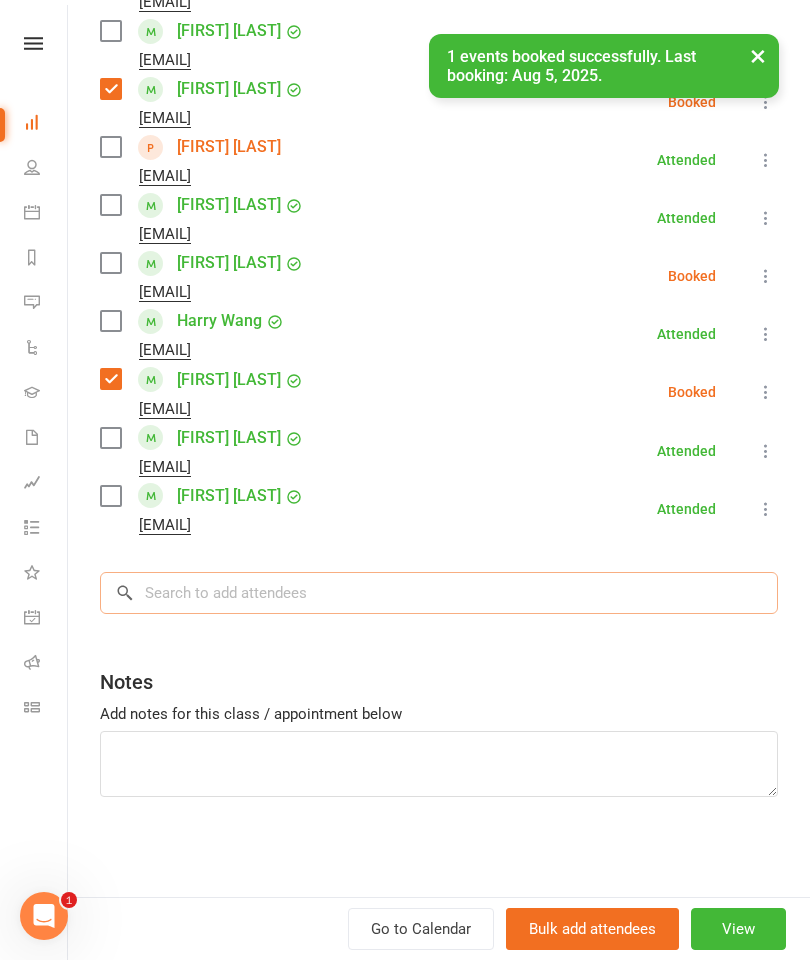 click at bounding box center [439, 593] 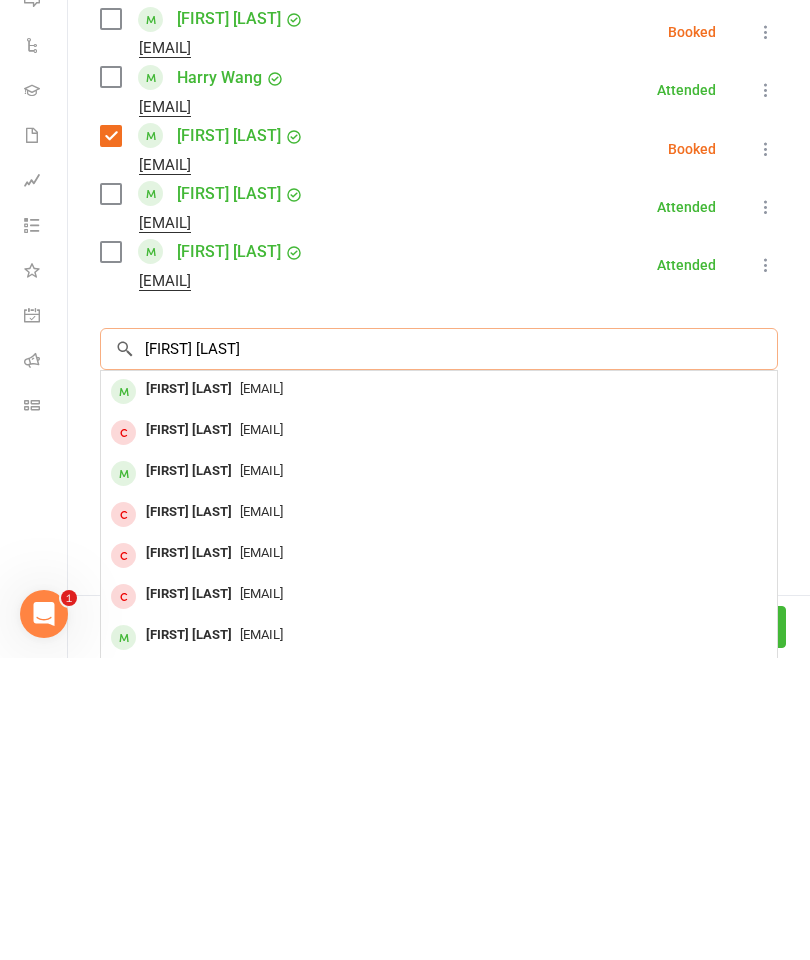 scroll, scrollTop: 402, scrollLeft: 0, axis: vertical 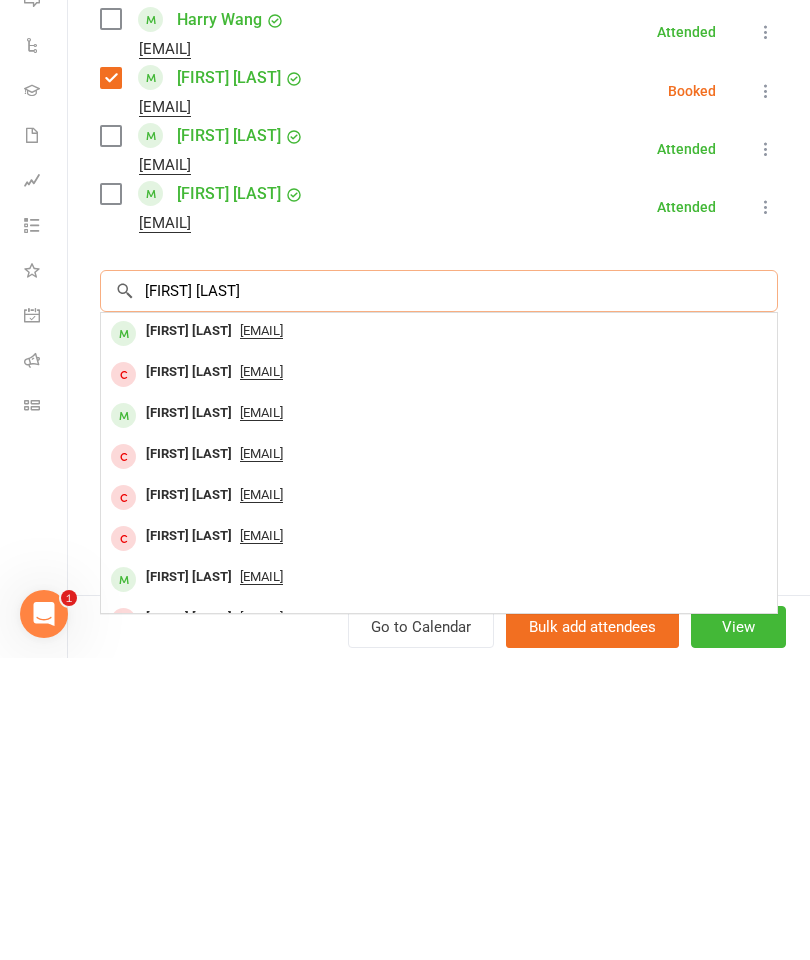 type on "[FIRST] [LAST]" 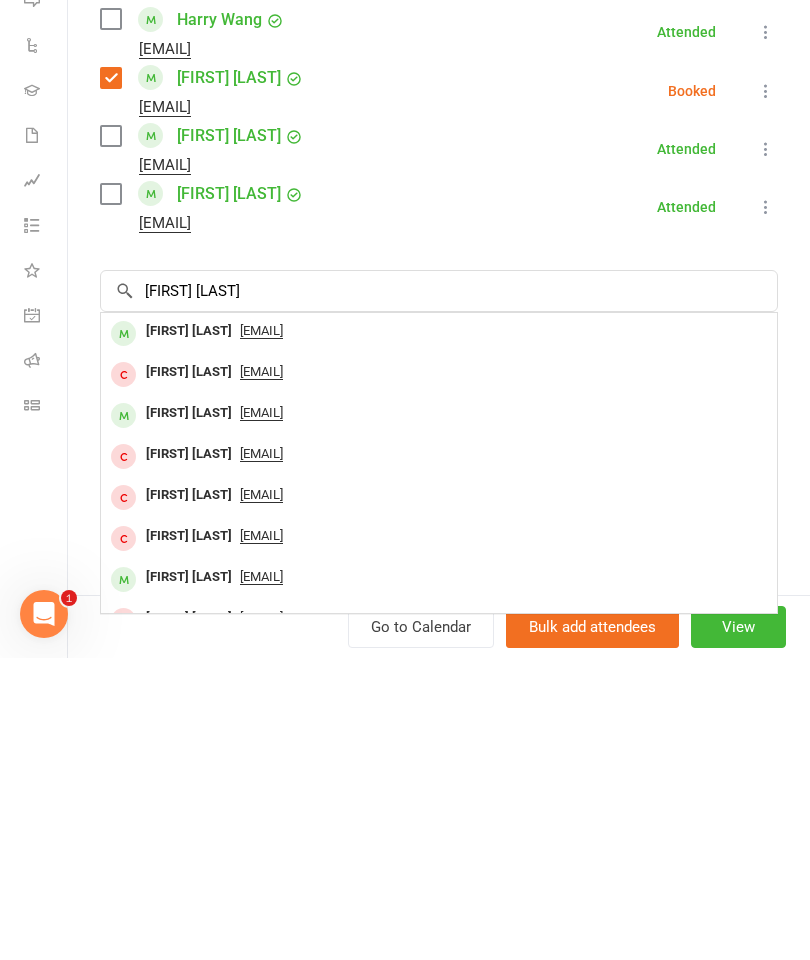 click on "[FIRST] [LAST]" at bounding box center [189, 633] 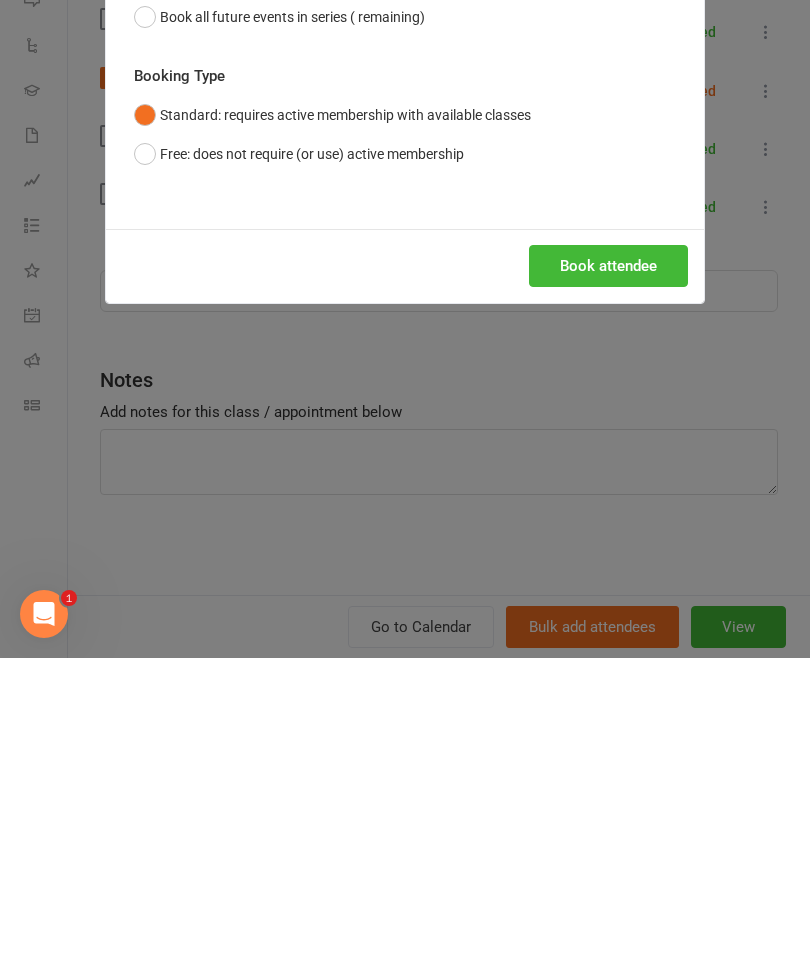 scroll, scrollTop: 704, scrollLeft: 0, axis: vertical 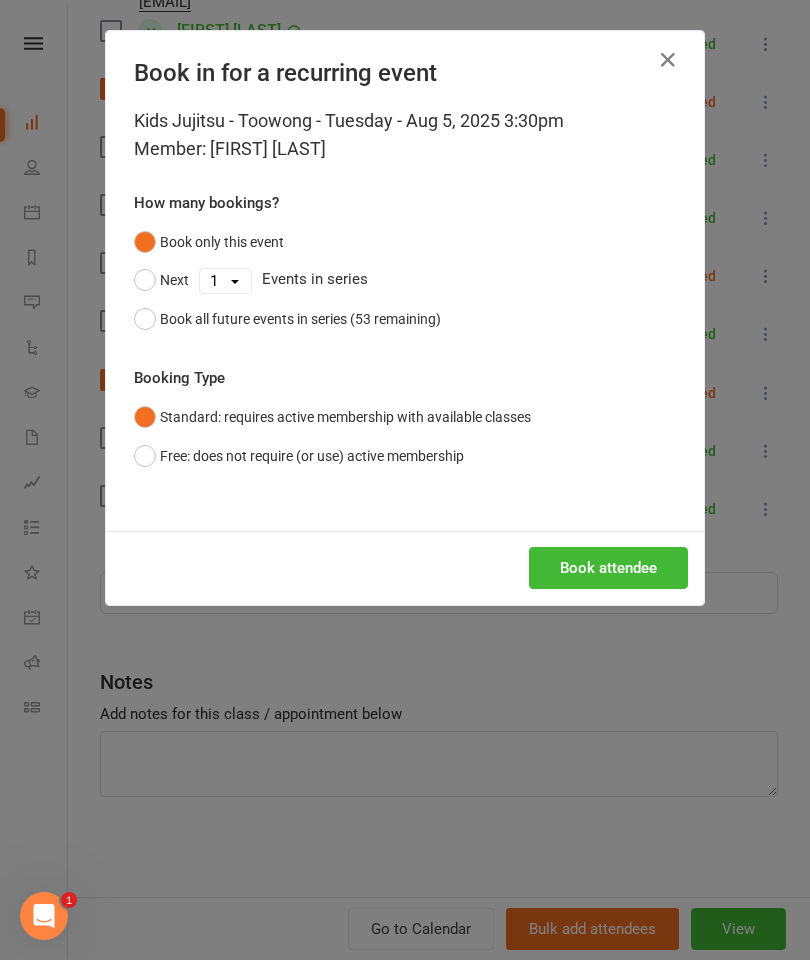 click on "Book attendee" at bounding box center (608, 568) 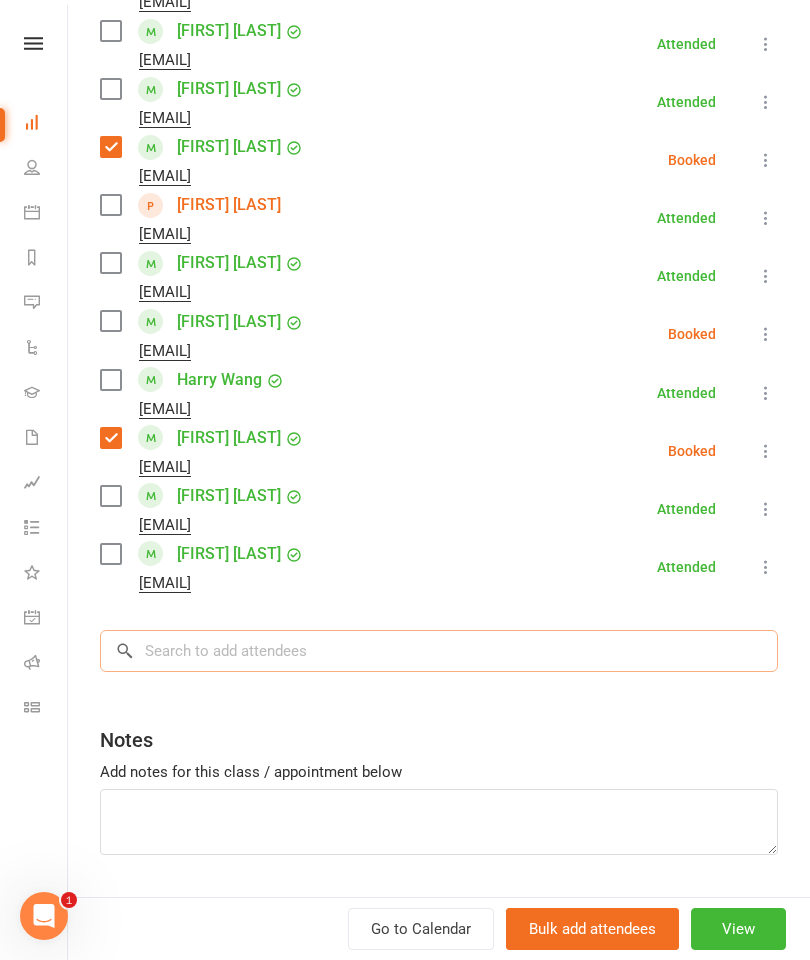 click at bounding box center (439, 651) 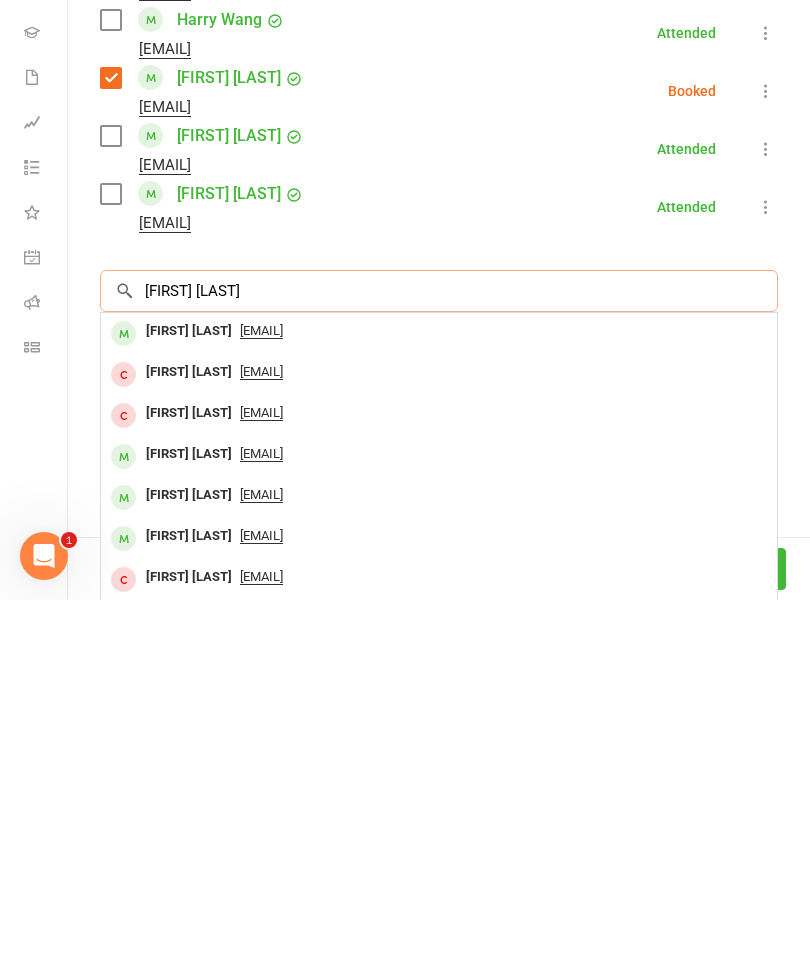 type on "[FIRST] [LAST]" 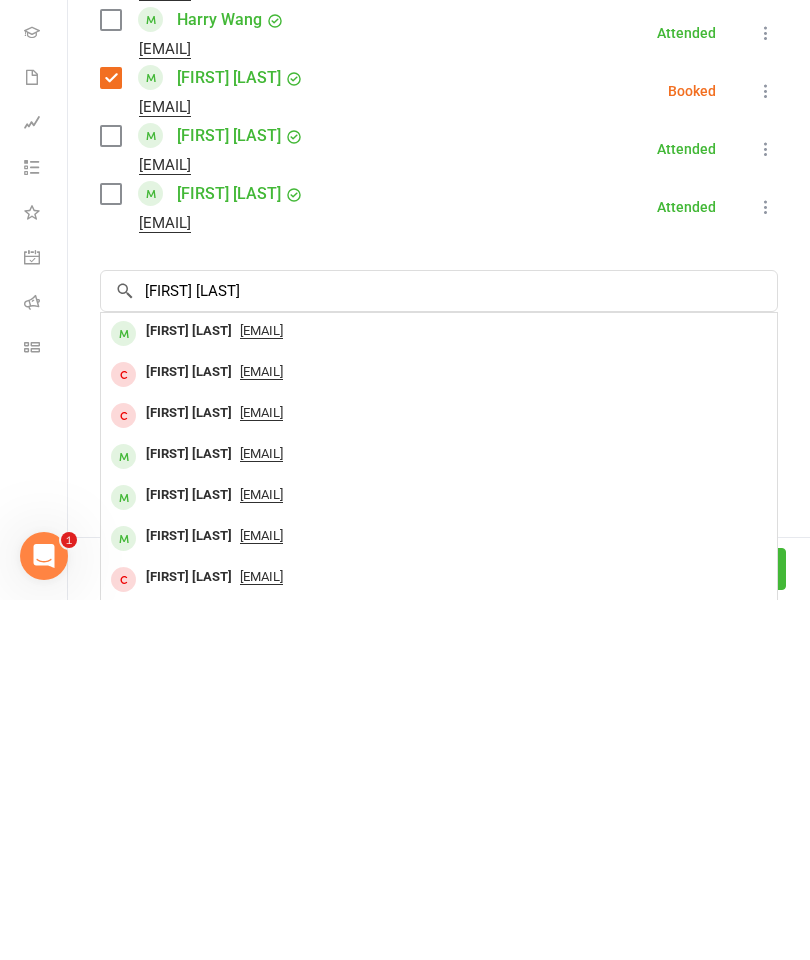 click on "[FIRST] [LAST]" at bounding box center (189, 691) 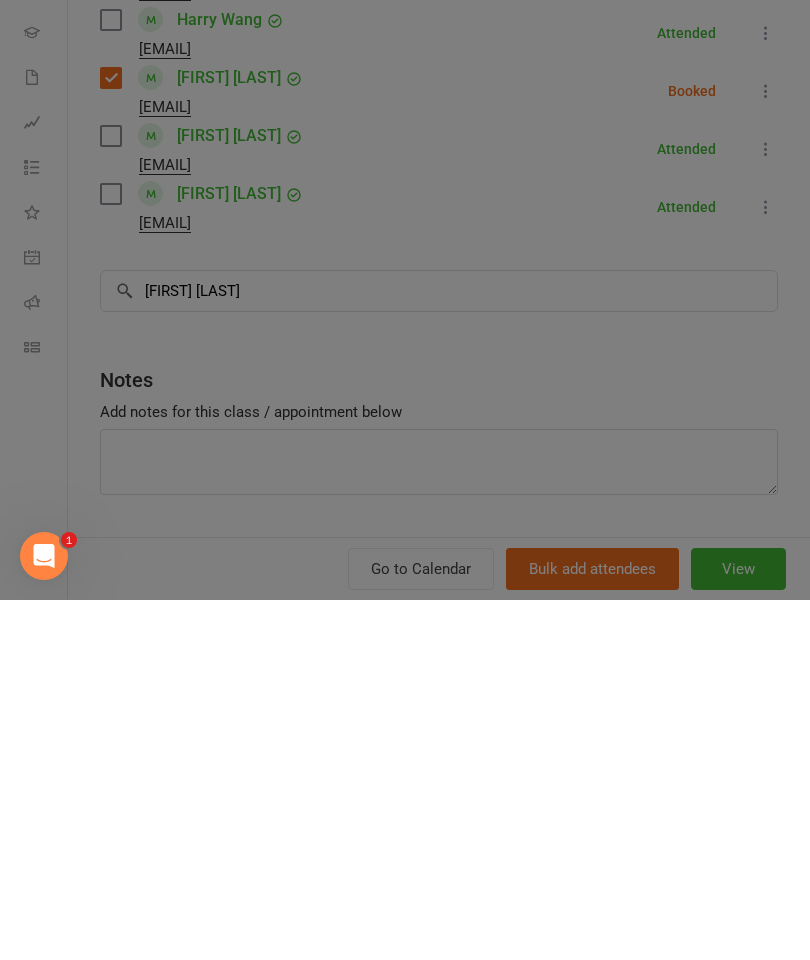 type 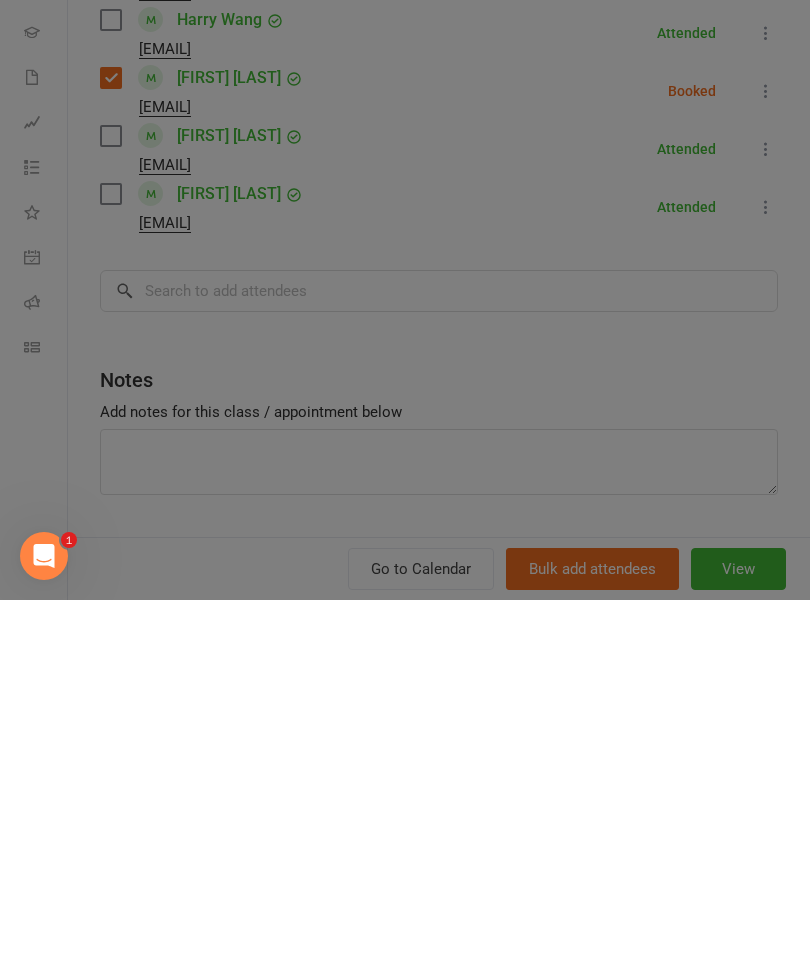 scroll, scrollTop: 1064, scrollLeft: 0, axis: vertical 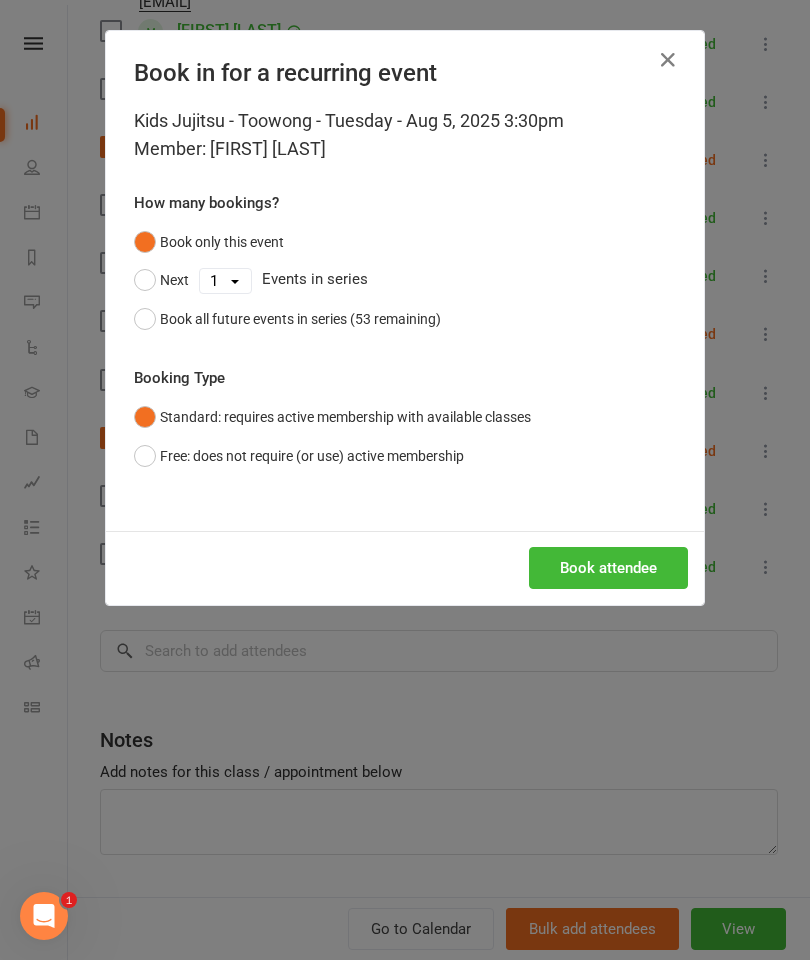 click on "Free: does not require (or use) active membership" at bounding box center (299, 456) 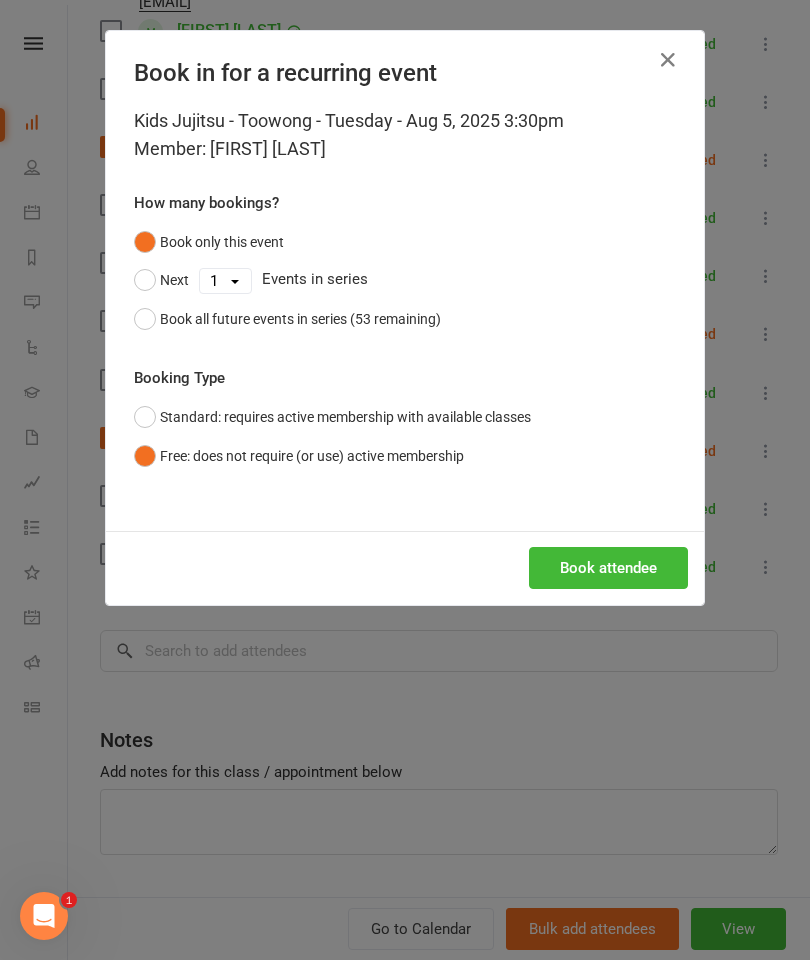 click on "Book attendee" at bounding box center (608, 568) 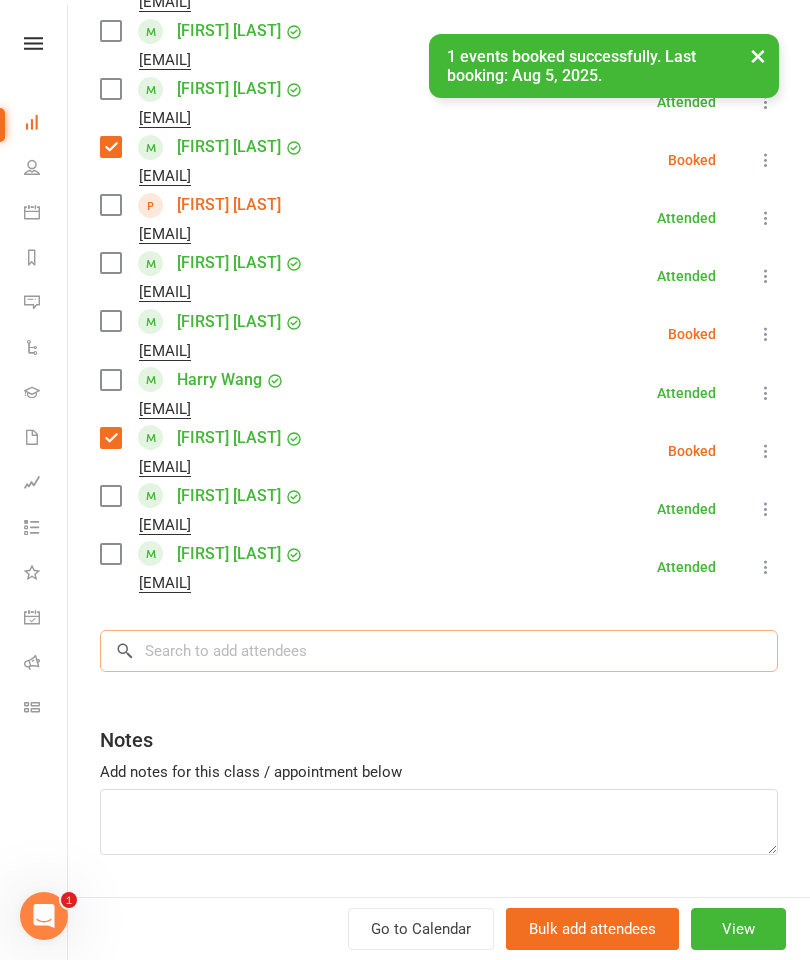 click at bounding box center (439, 651) 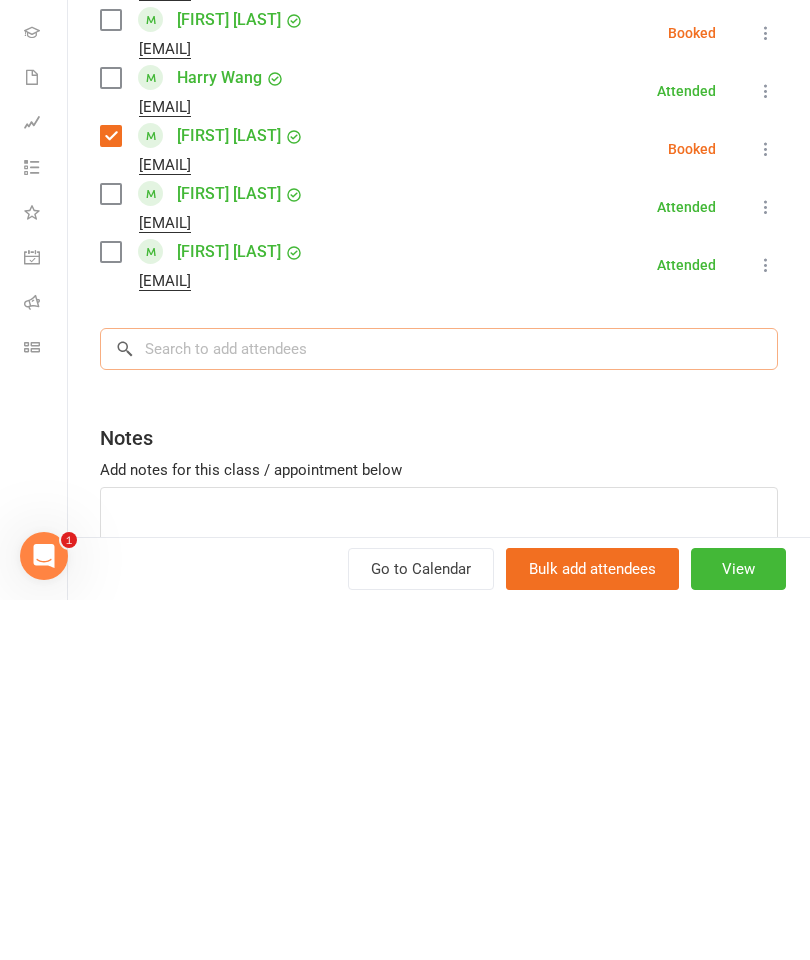 scroll, scrollTop: 1064, scrollLeft: 0, axis: vertical 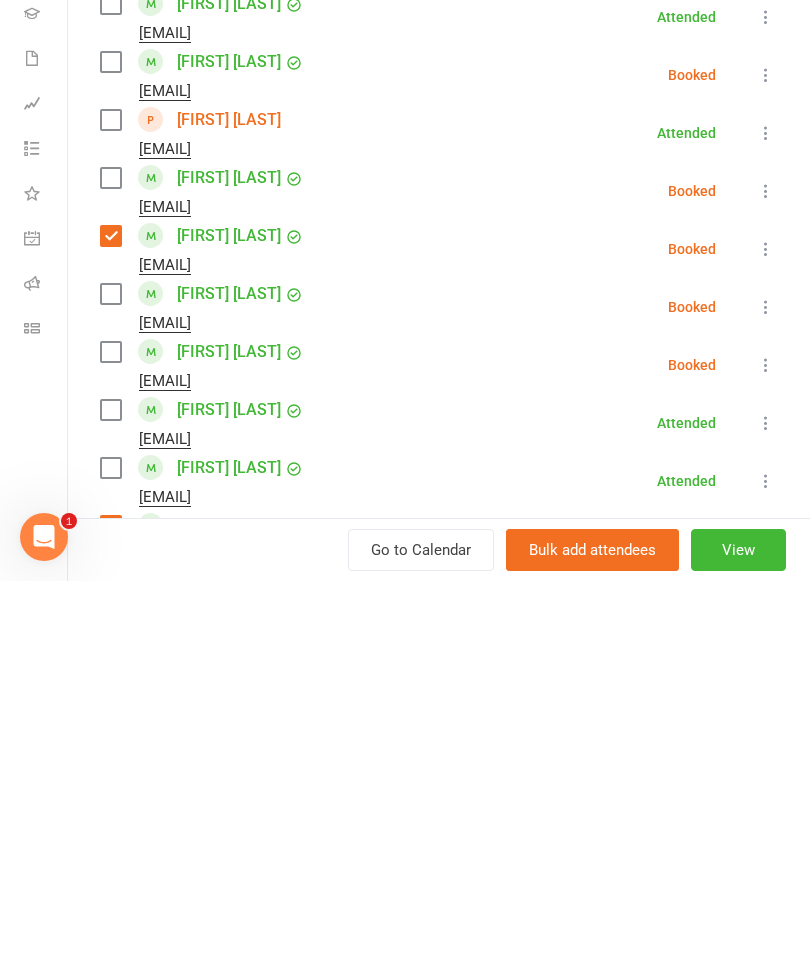 click at bounding box center [110, 673] 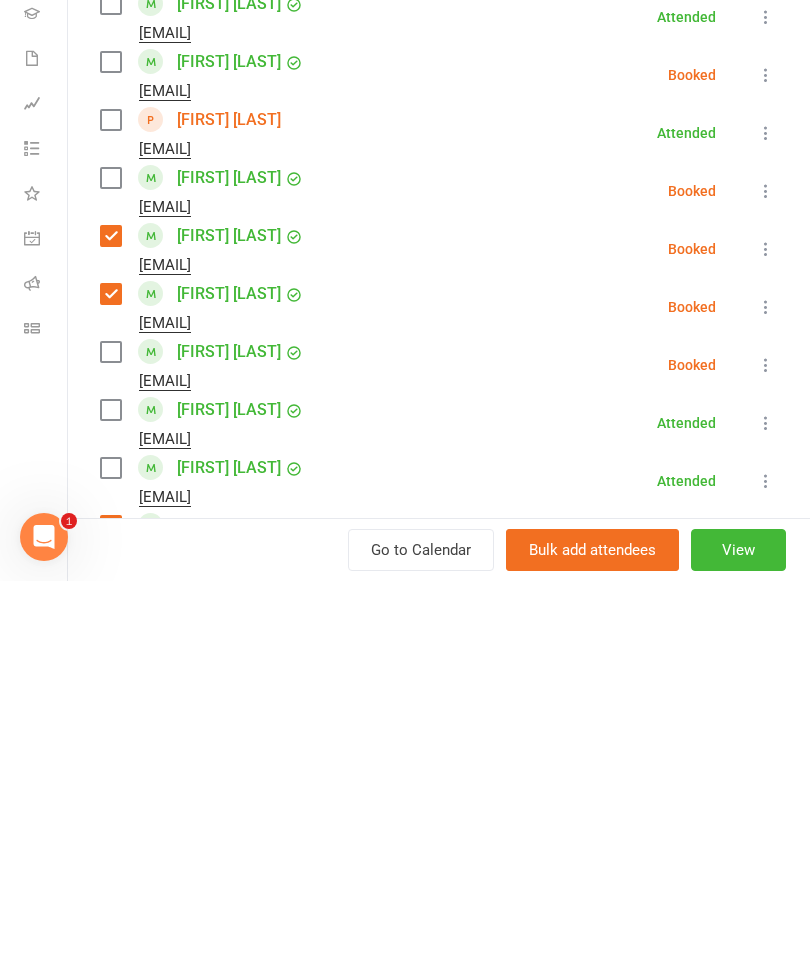 scroll, scrollTop: 1842, scrollLeft: 0, axis: vertical 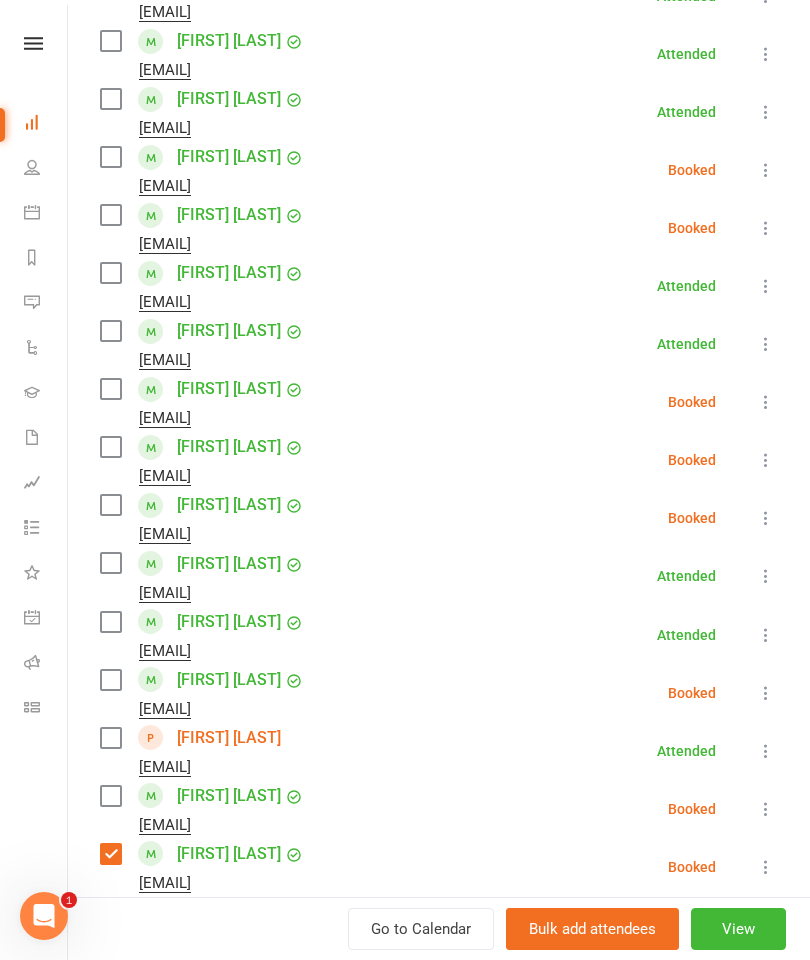 click at bounding box center (110, 389) 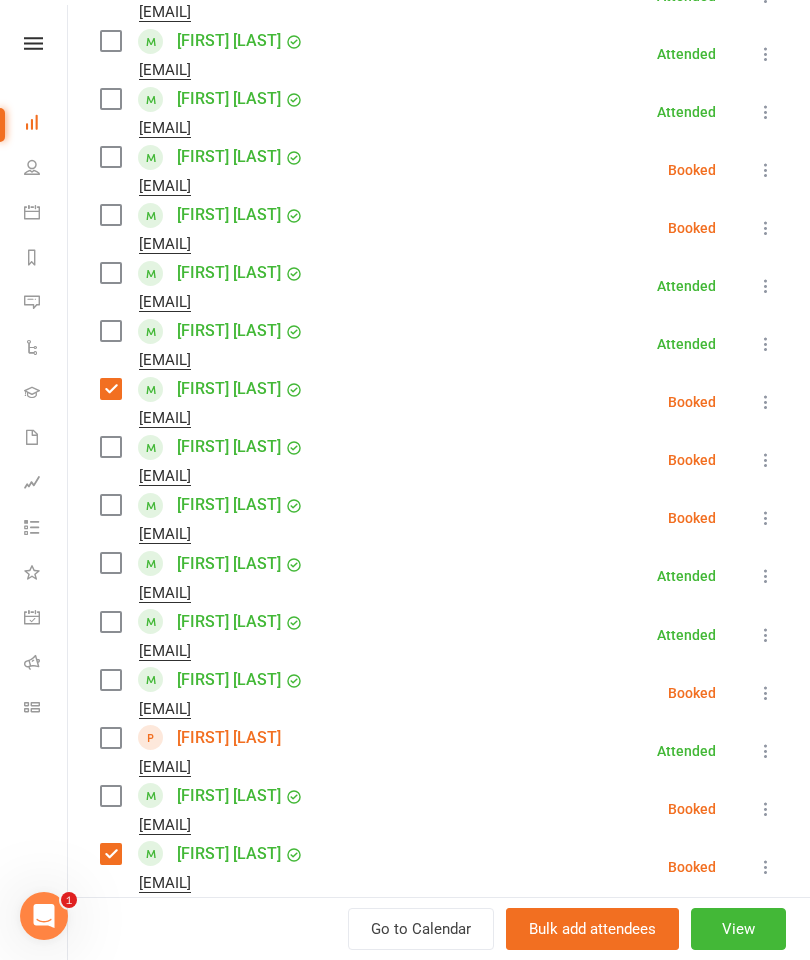 click at bounding box center [110, 505] 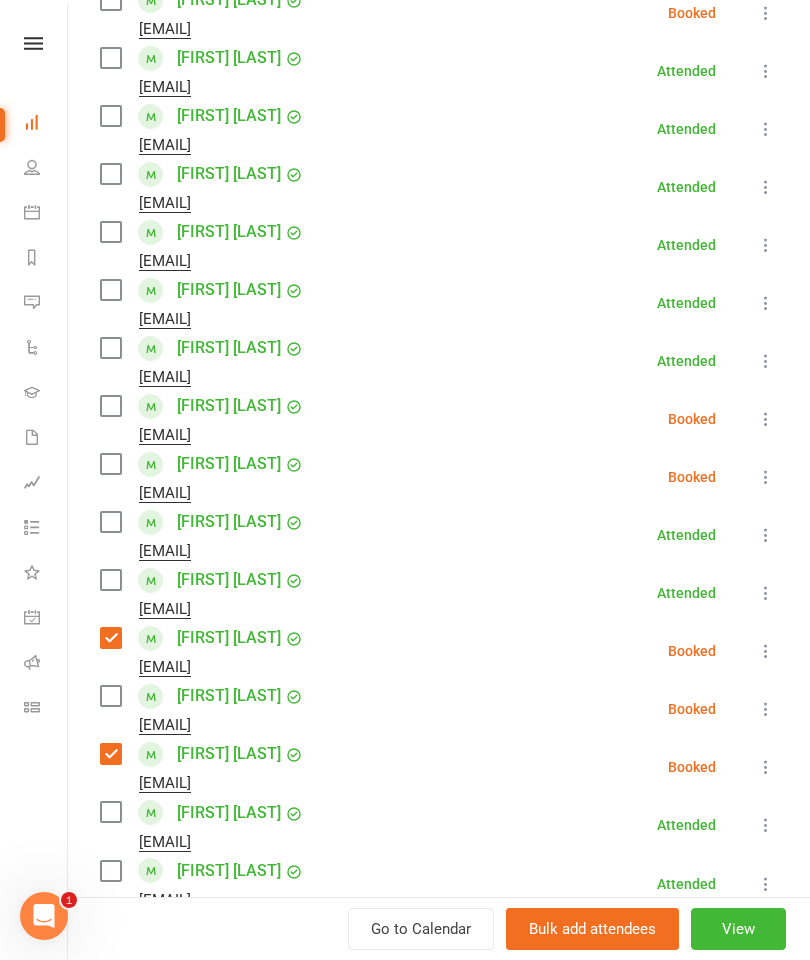scroll, scrollTop: 438, scrollLeft: 0, axis: vertical 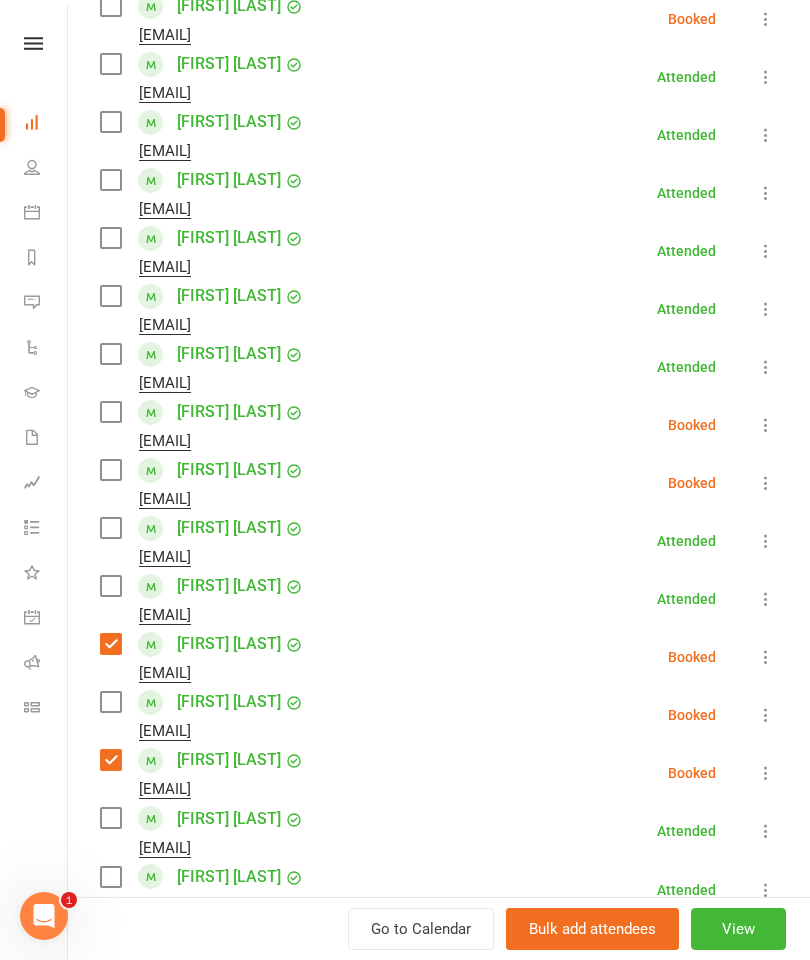 click at bounding box center (110, 470) 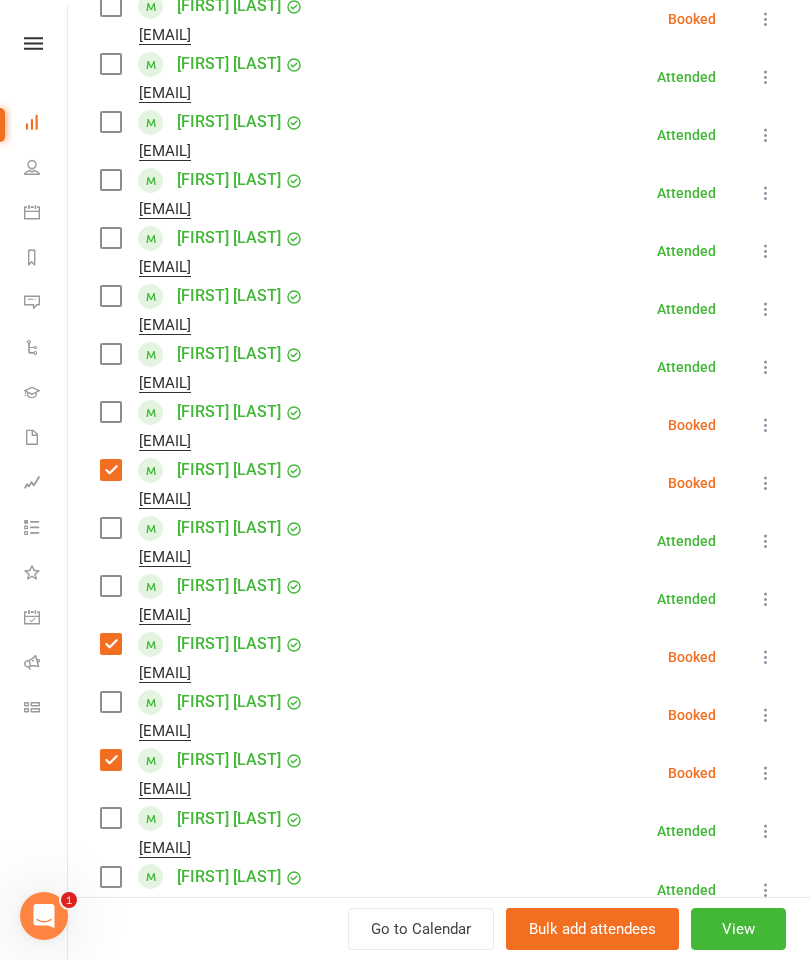 click at bounding box center [110, 412] 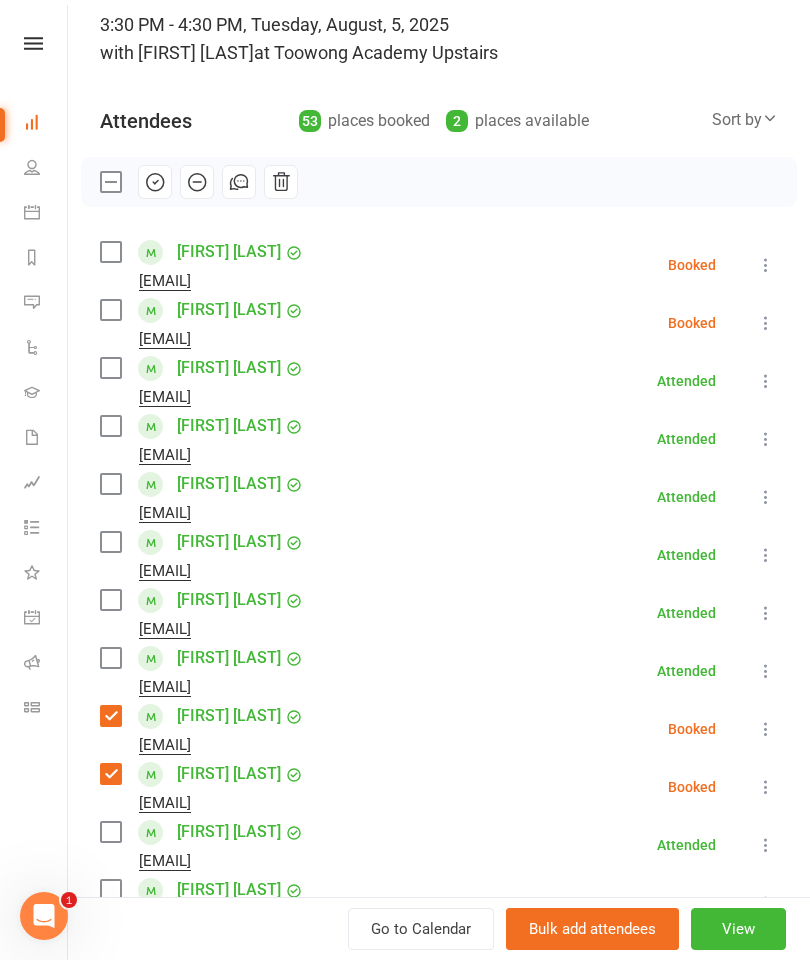 scroll, scrollTop: 126, scrollLeft: 0, axis: vertical 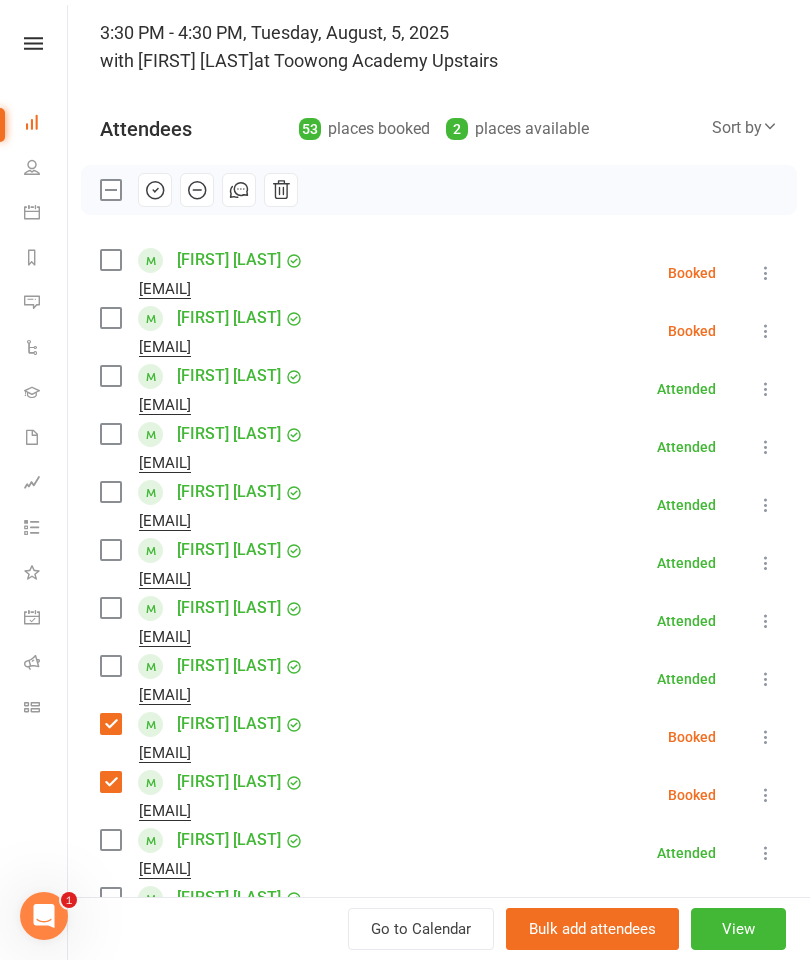 click 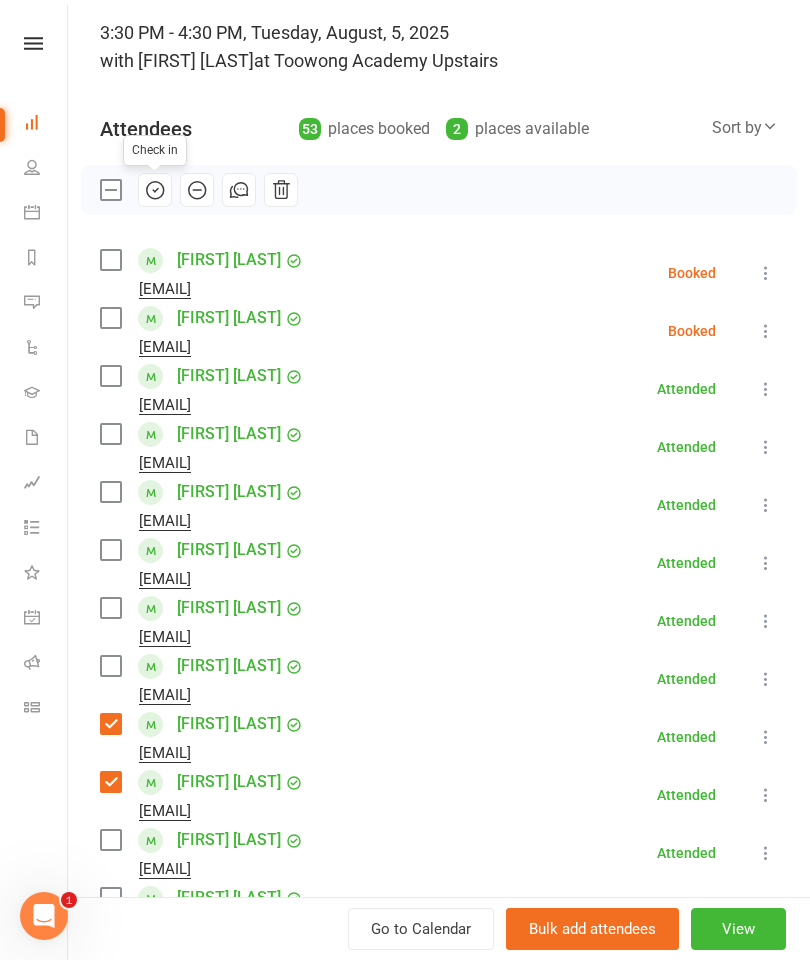 click at bounding box center [110, 190] 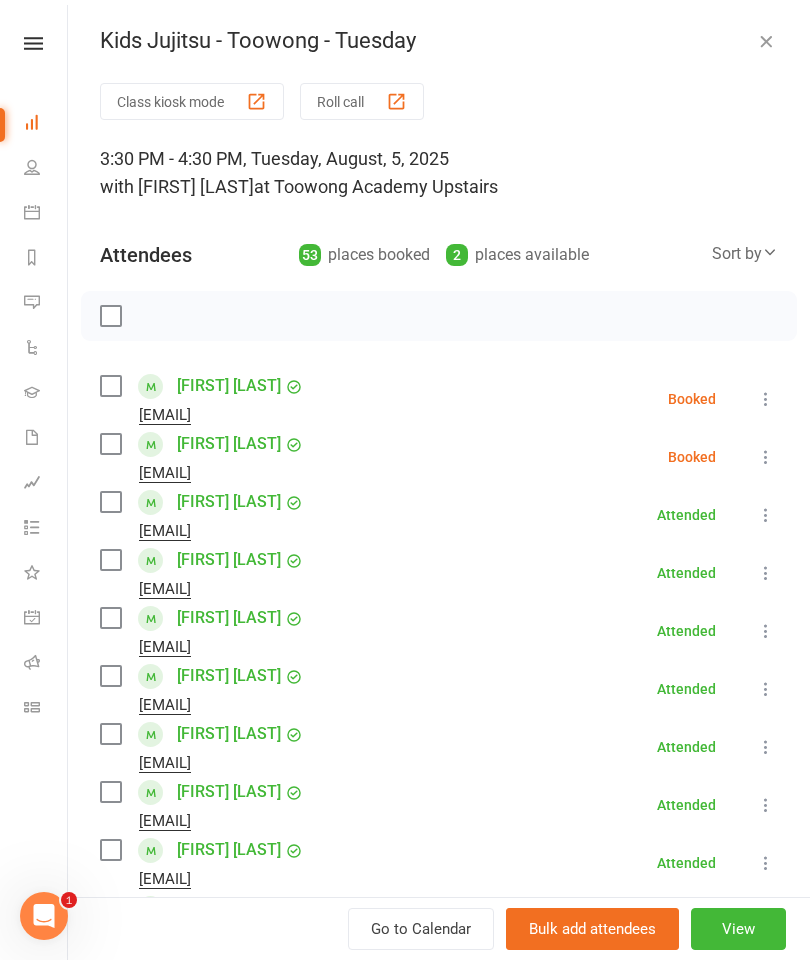 scroll, scrollTop: 0, scrollLeft: 0, axis: both 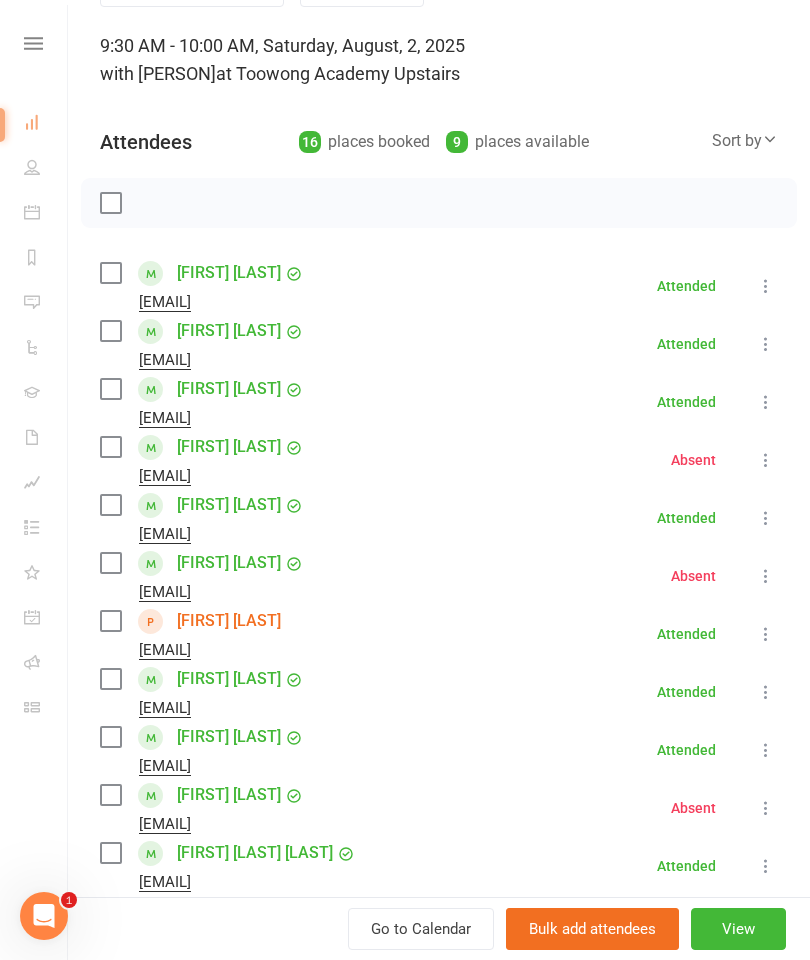 select on "100" 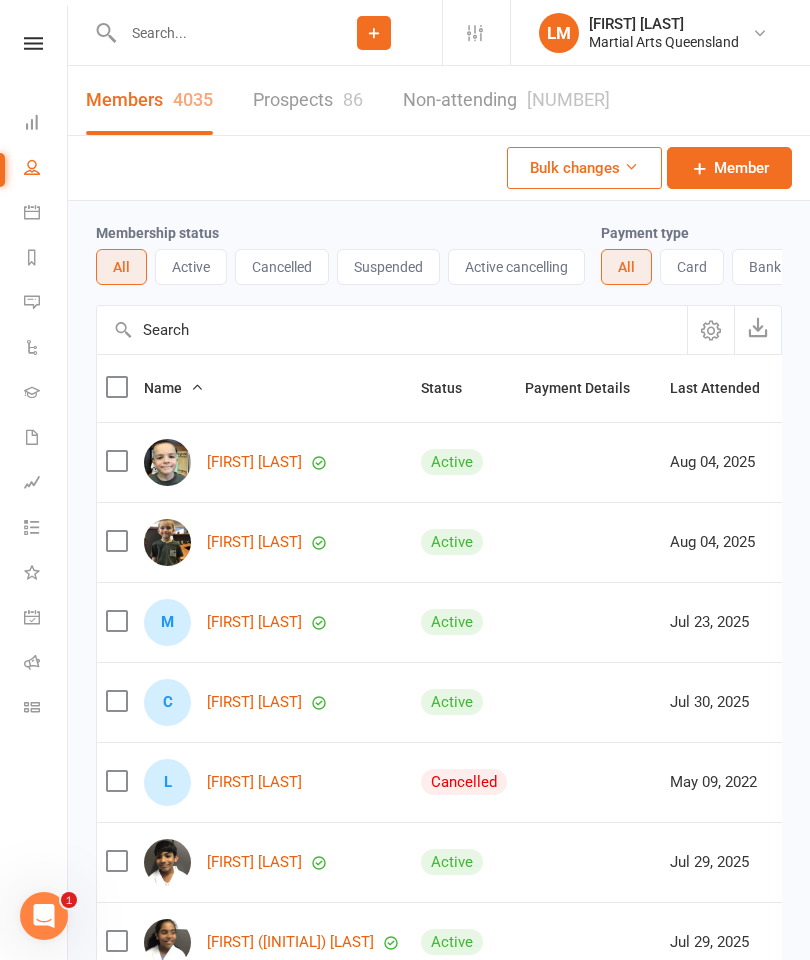 click on "Calendar" at bounding box center (46, 214) 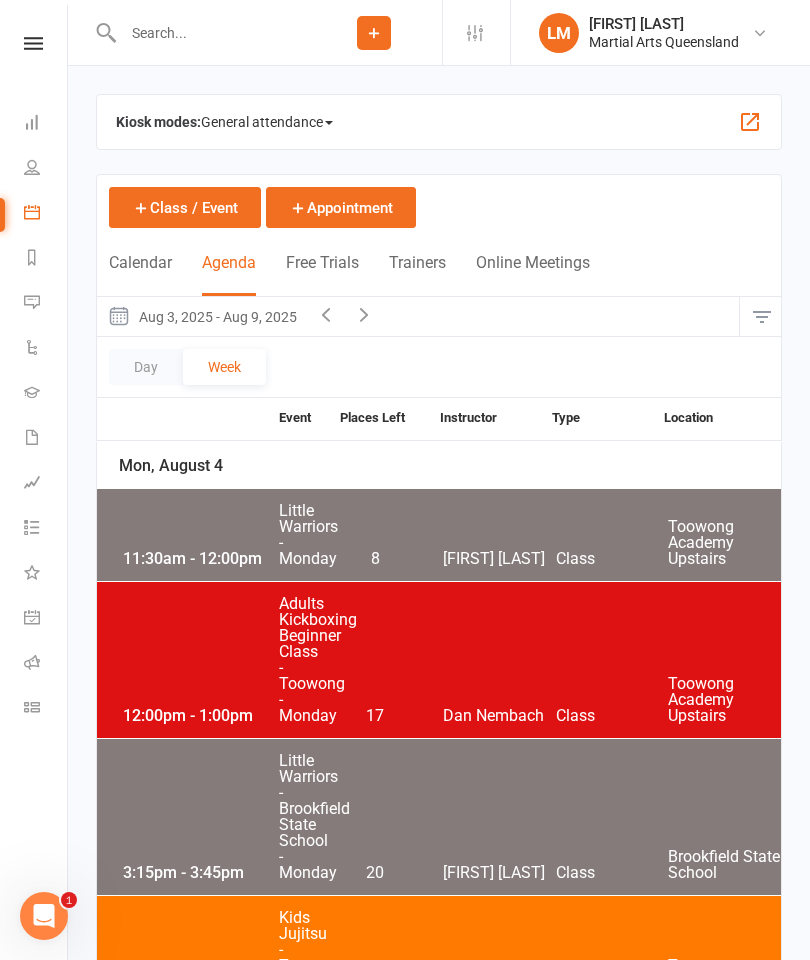 click at bounding box center [326, 314] 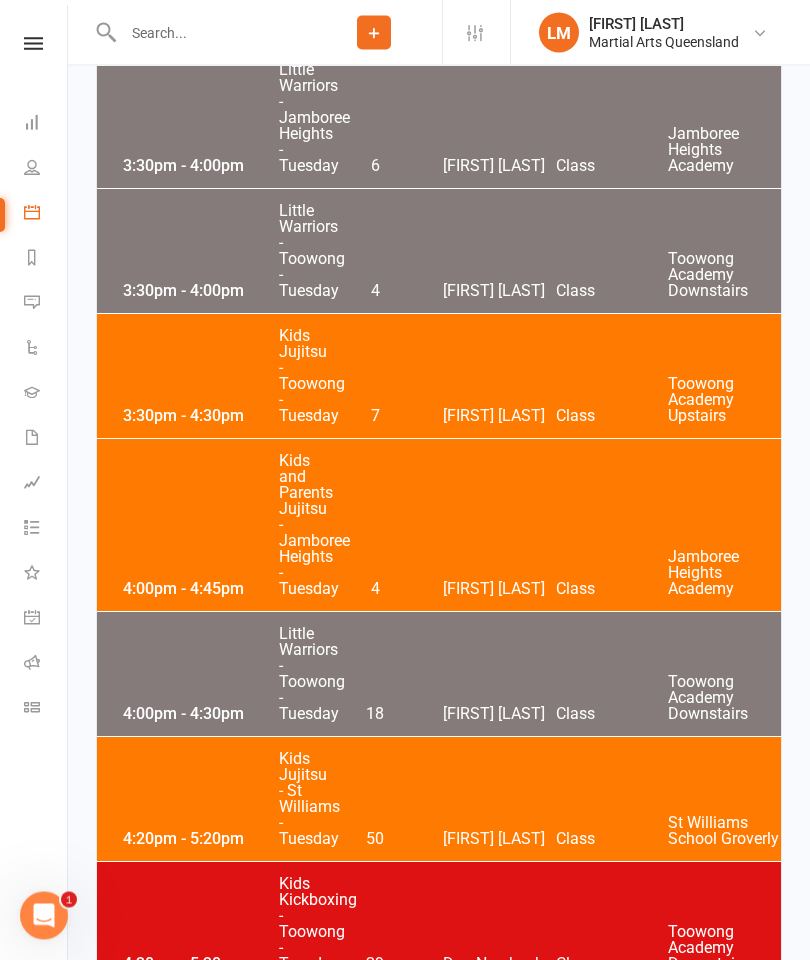 scroll, scrollTop: 2614, scrollLeft: 0, axis: vertical 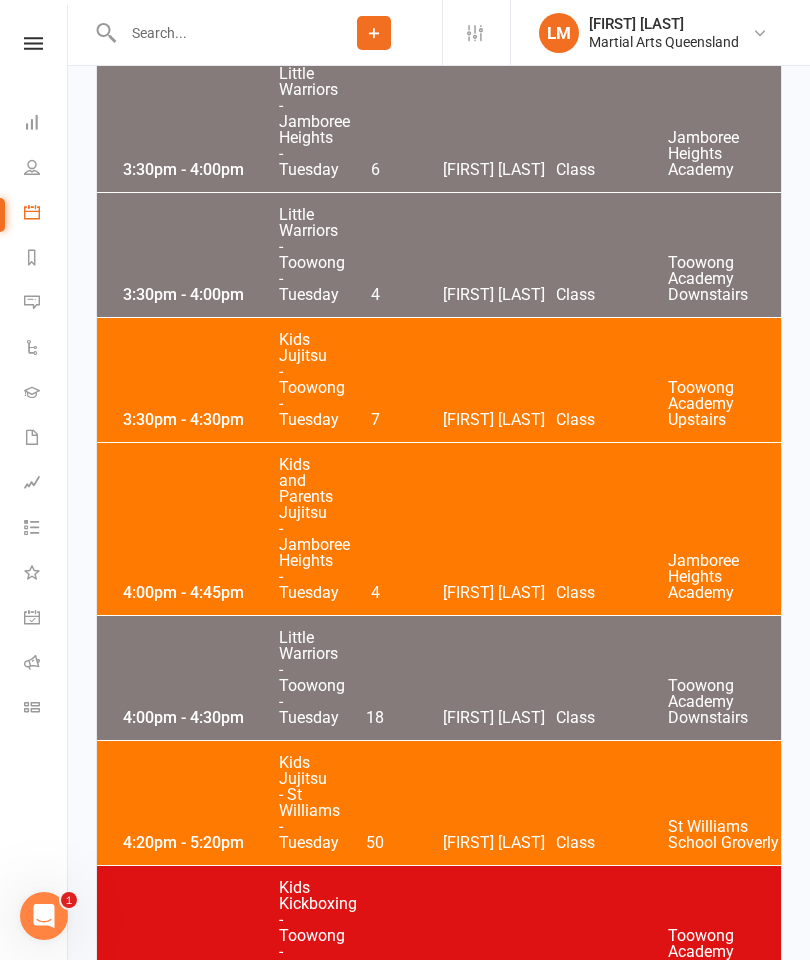click on "[TIME] - [TIME] [EVENT] - [LOCATION] - [DAY] [NUMBER] [STREET] [LOCATION] [LOCATION]" at bounding box center (439, 380) 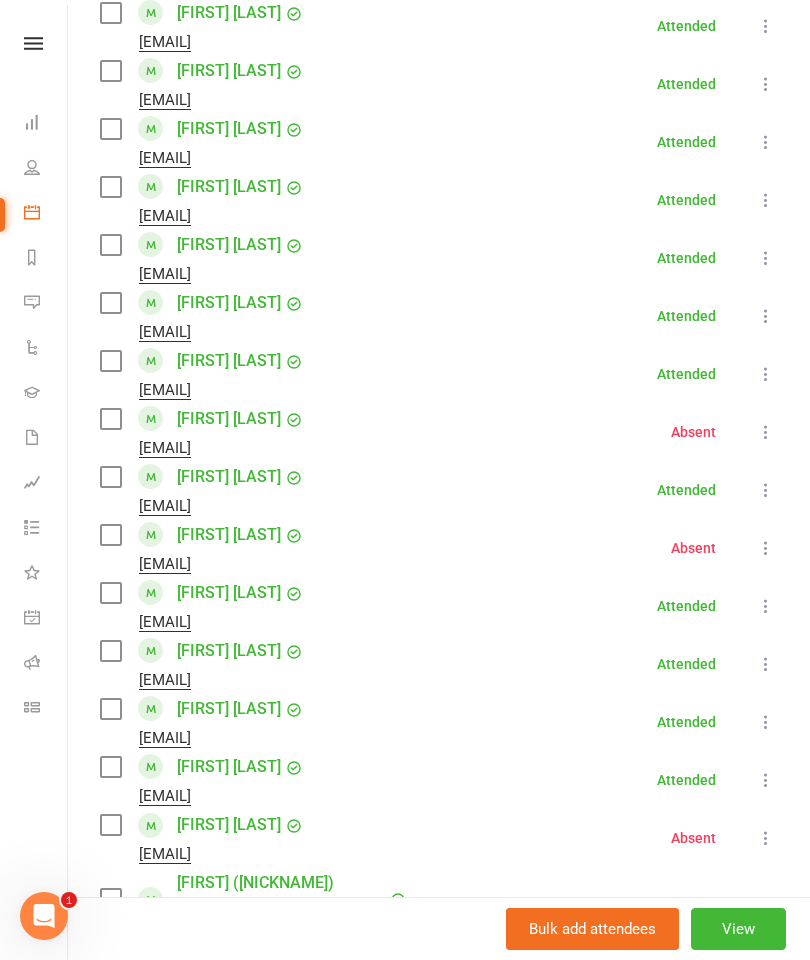 scroll, scrollTop: 1334, scrollLeft: 0, axis: vertical 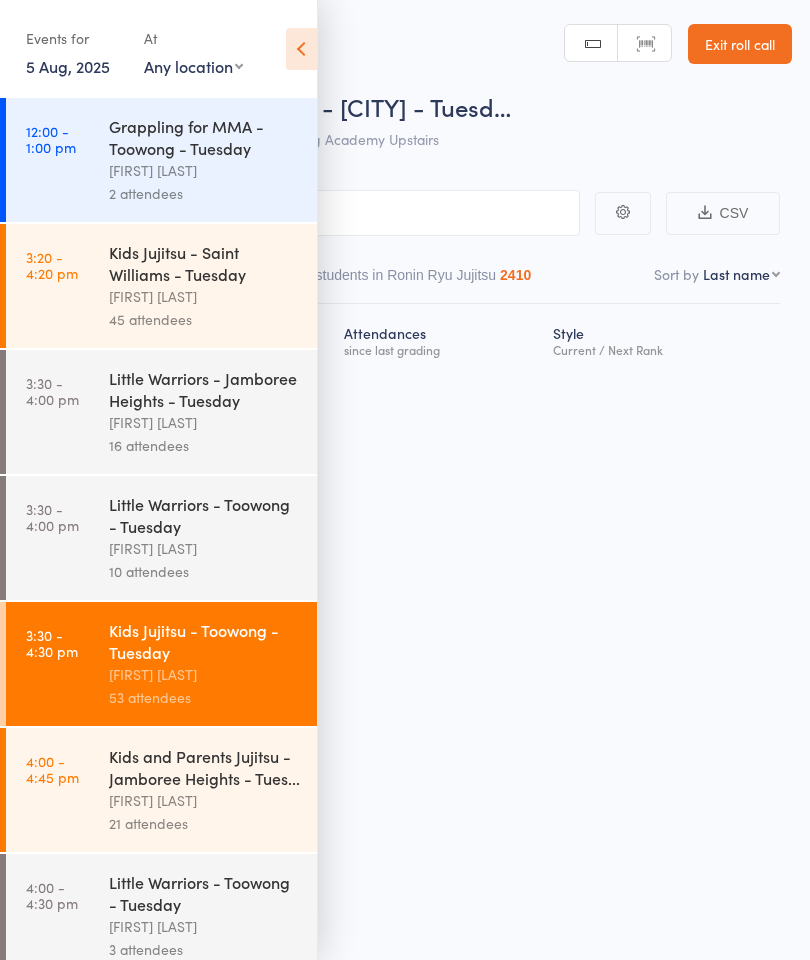 click at bounding box center [301, 49] 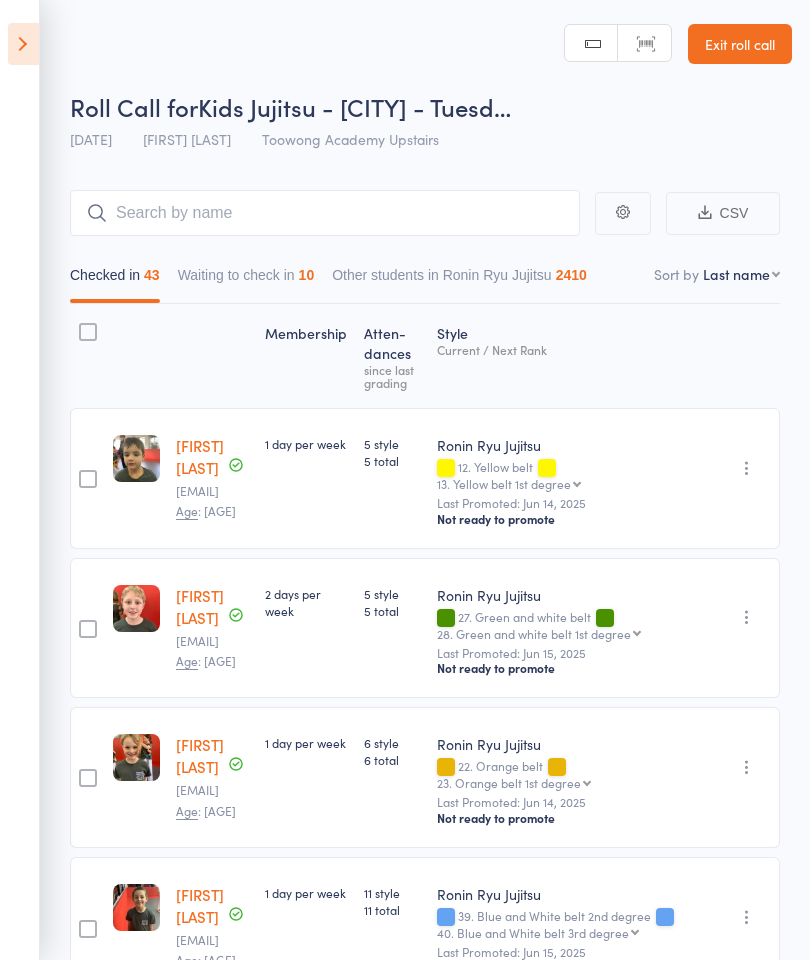 click on "Waiting to check in  10" at bounding box center [246, 280] 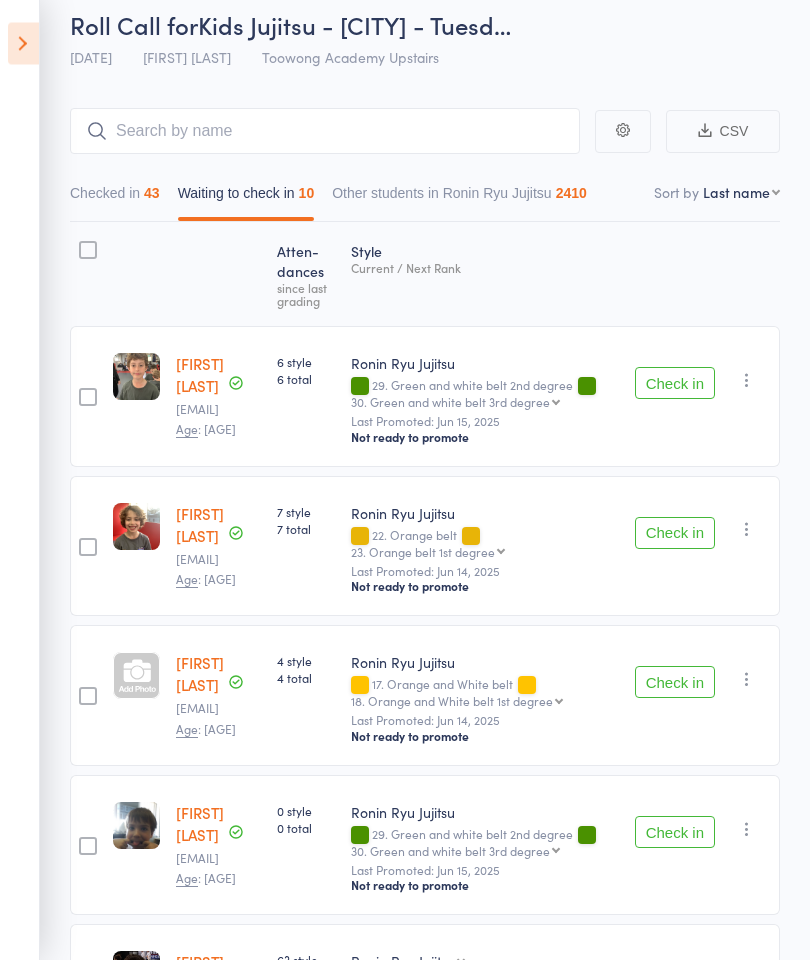 scroll, scrollTop: 0, scrollLeft: 0, axis: both 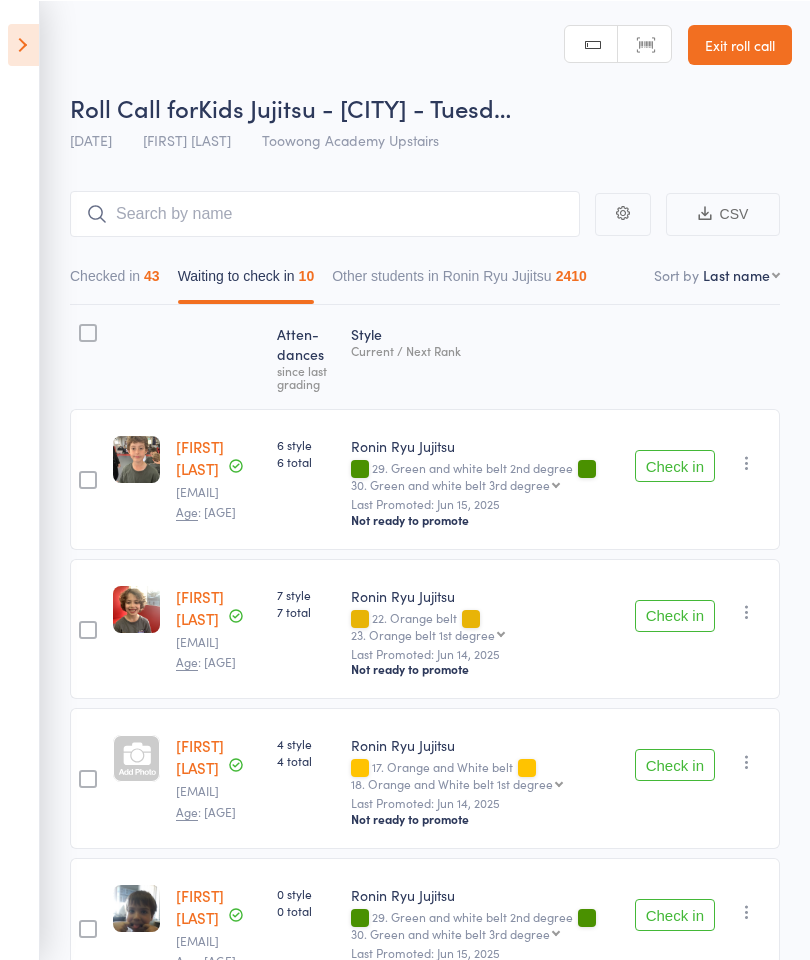 click on "Checked in  43" at bounding box center [115, 280] 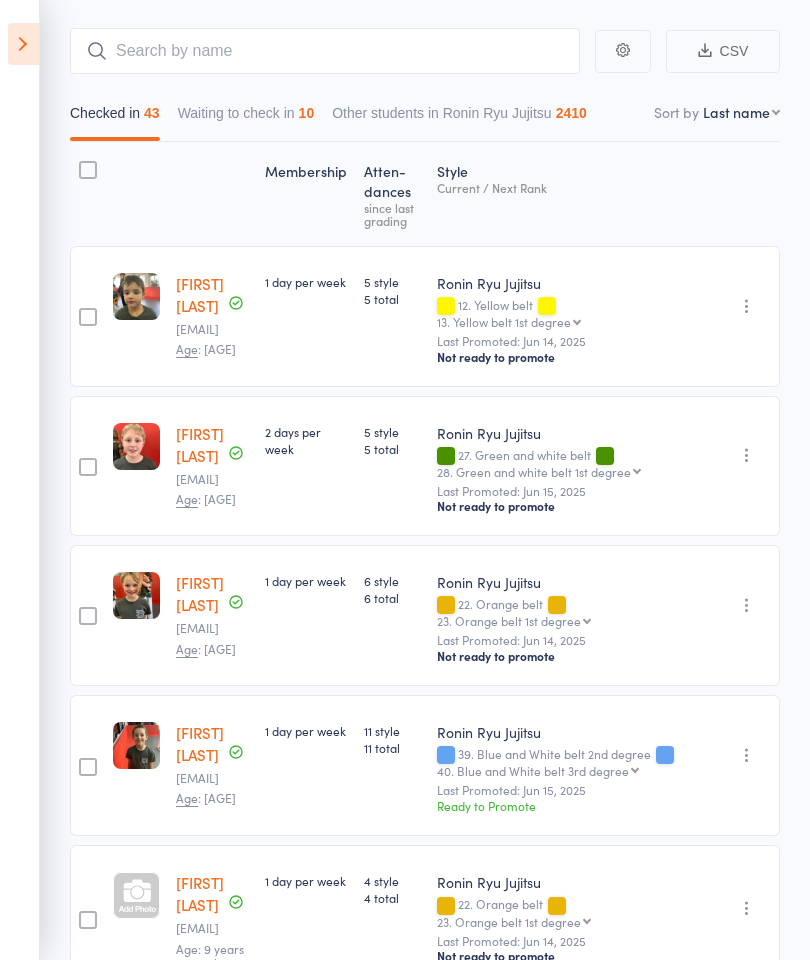 scroll, scrollTop: 0, scrollLeft: 0, axis: both 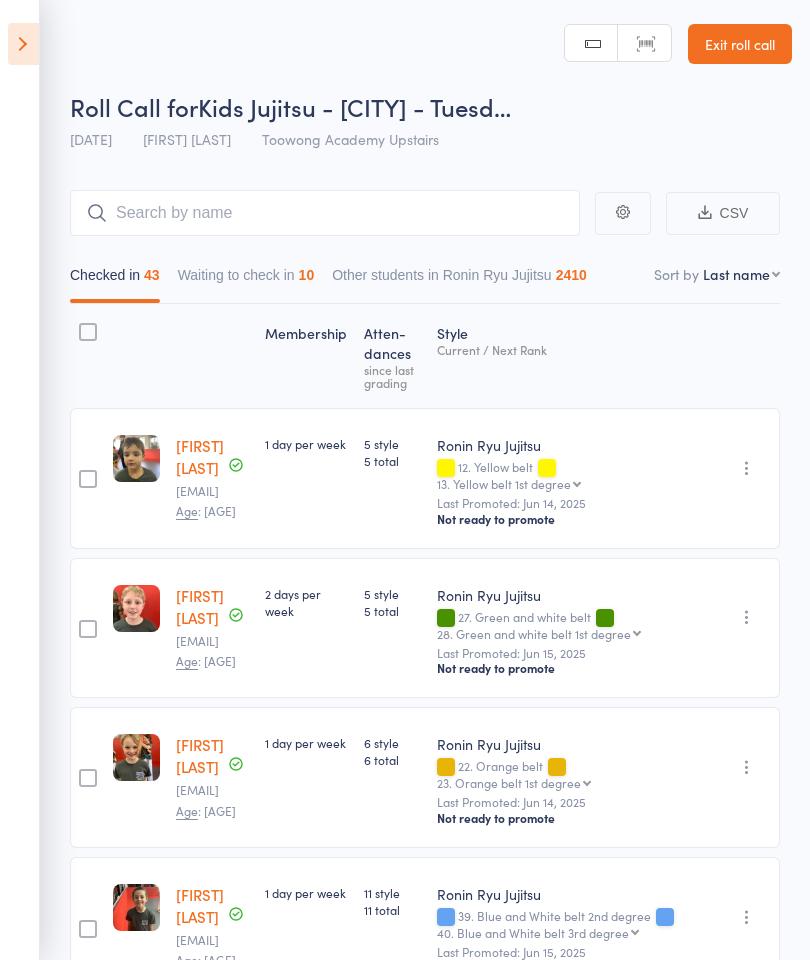 click on "First name Last name Birthday today? Behind on payments? Check in time Next payment date Next payment amount Membership name Membership expires Ready to grade Style and Rank Style attendance count All attendance count Last Promoted" at bounding box center (741, 274) 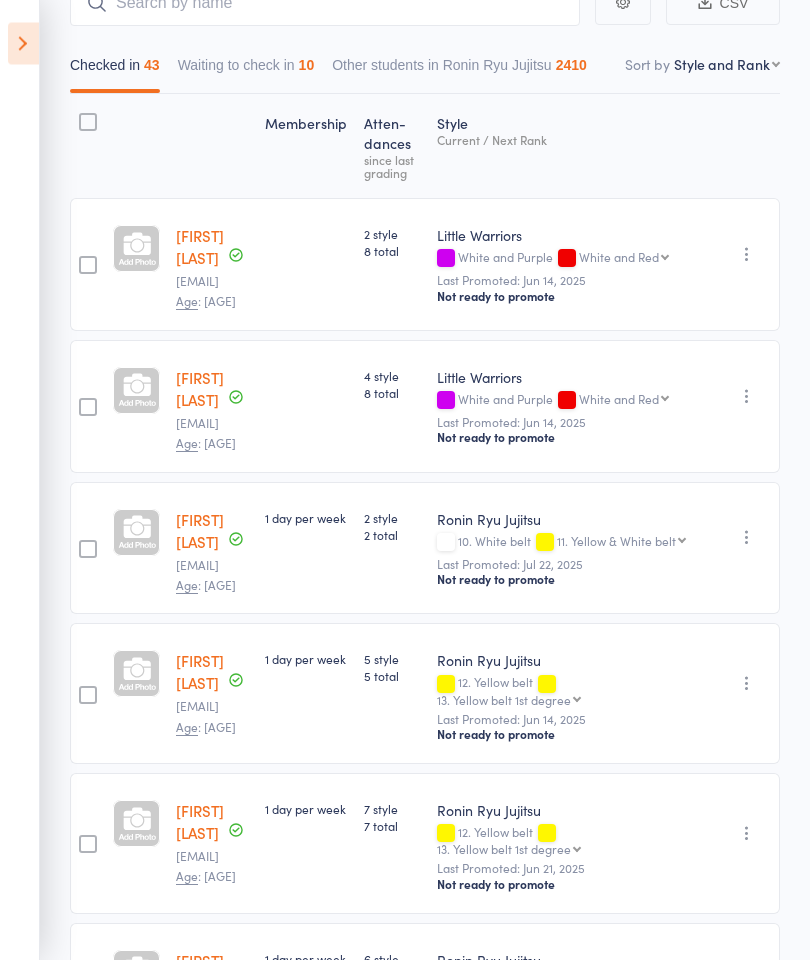 scroll, scrollTop: 0, scrollLeft: 0, axis: both 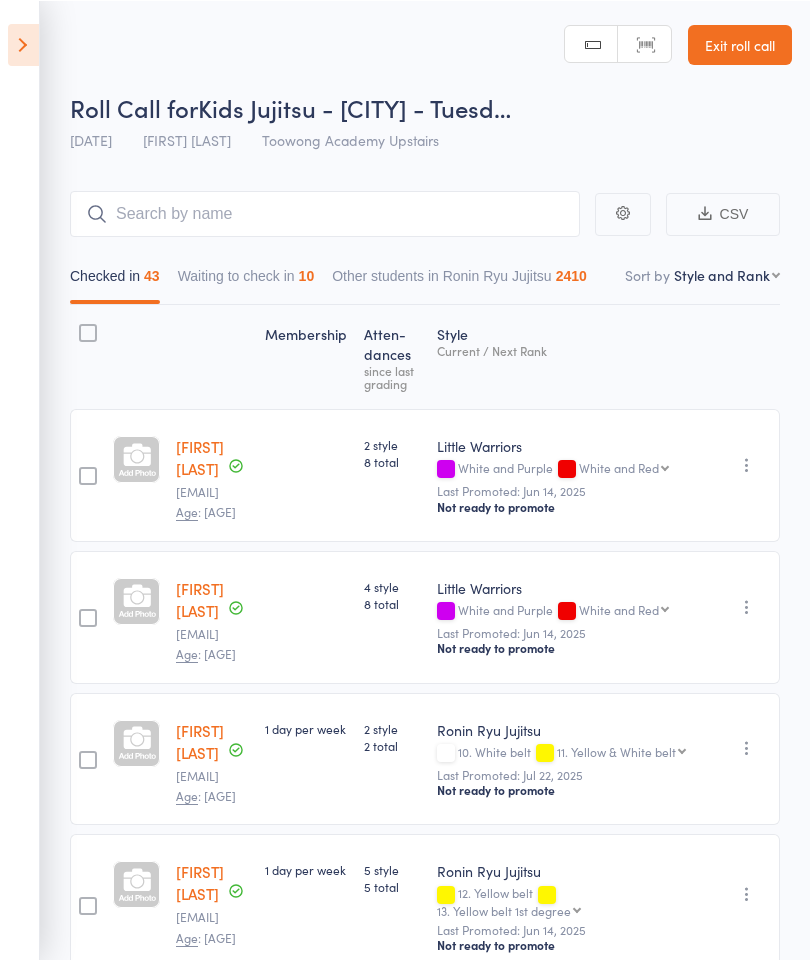 click on "Waiting to check in  10" at bounding box center [246, 280] 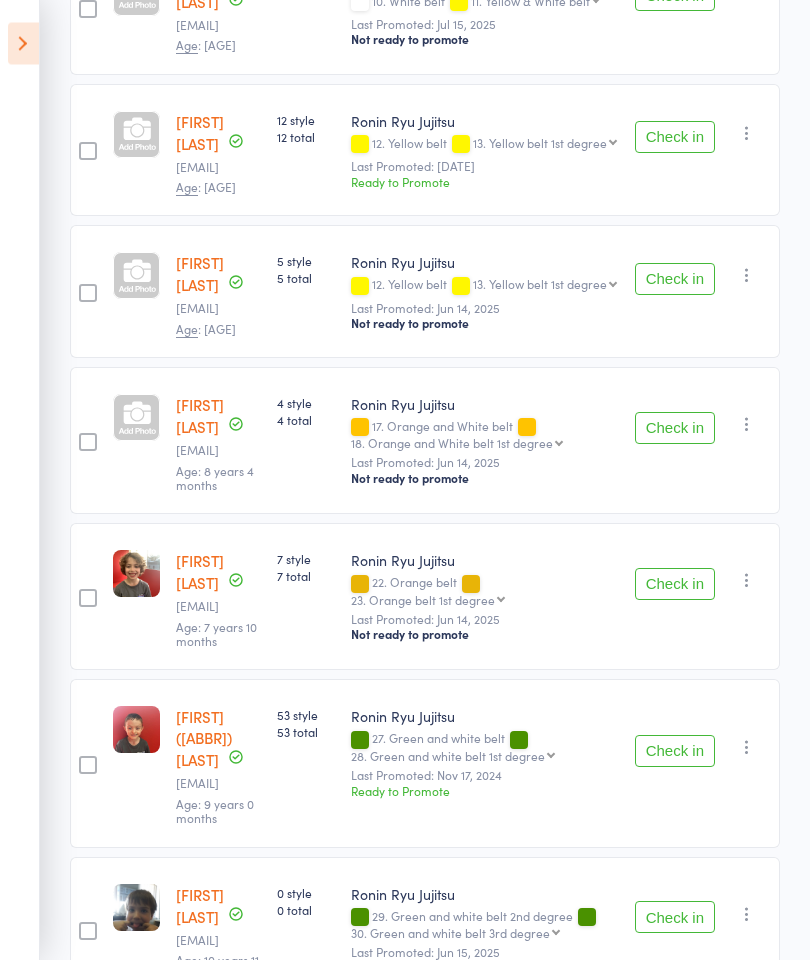 scroll, scrollTop: 608, scrollLeft: 0, axis: vertical 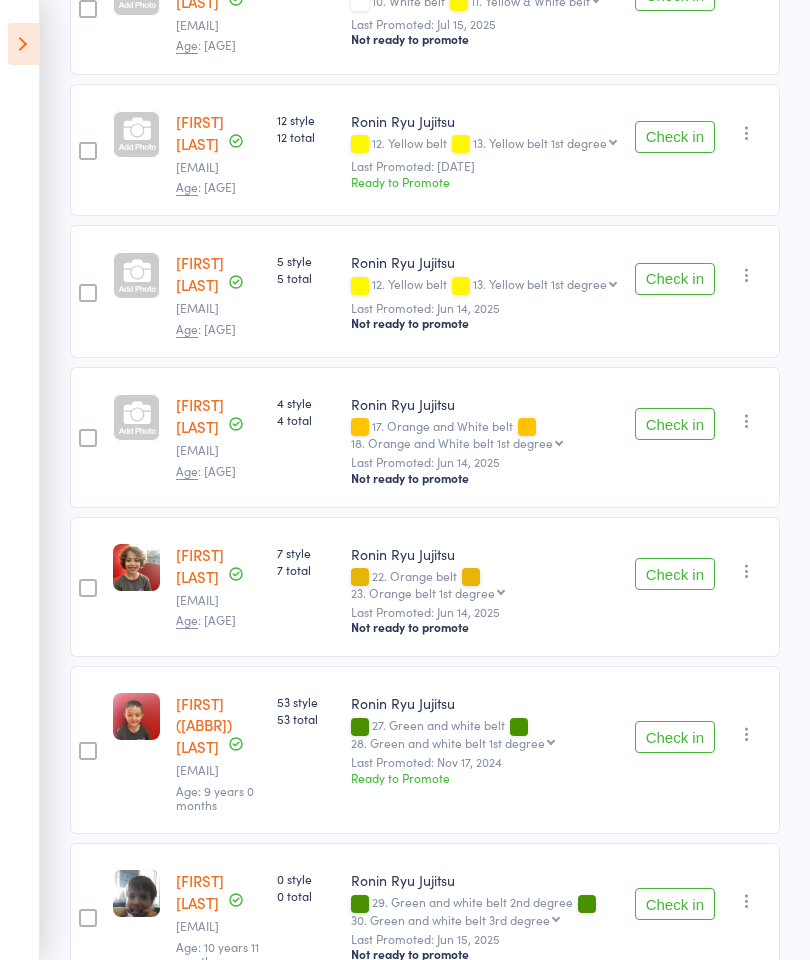 click on "Check in" at bounding box center (675, 424) 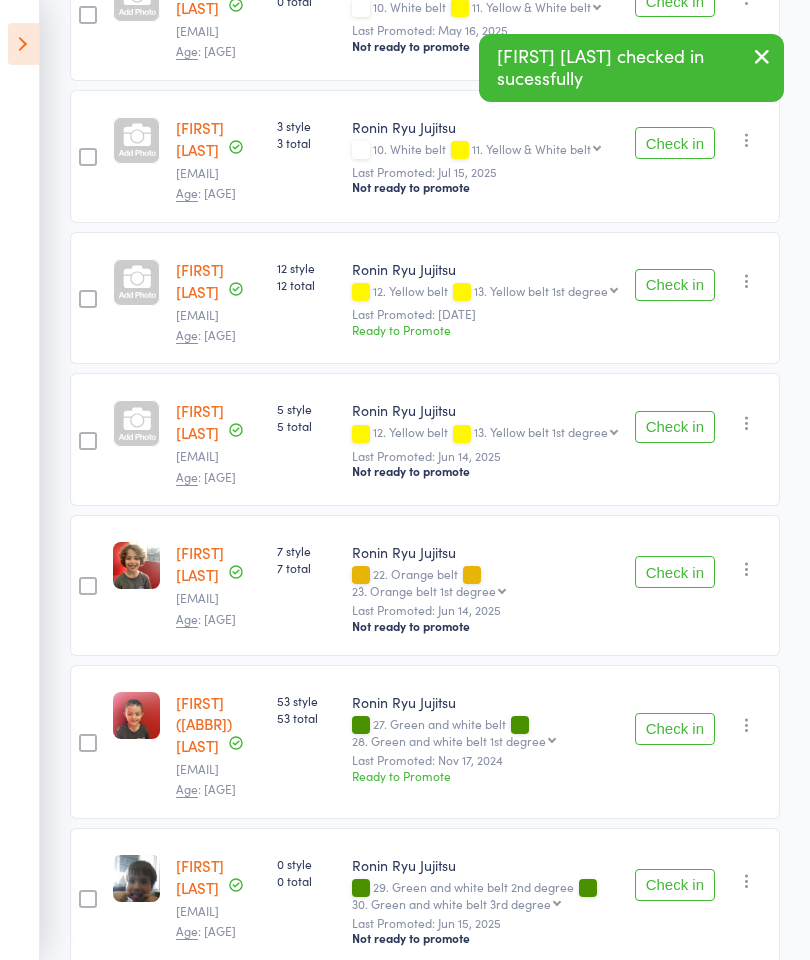 scroll, scrollTop: 0, scrollLeft: 0, axis: both 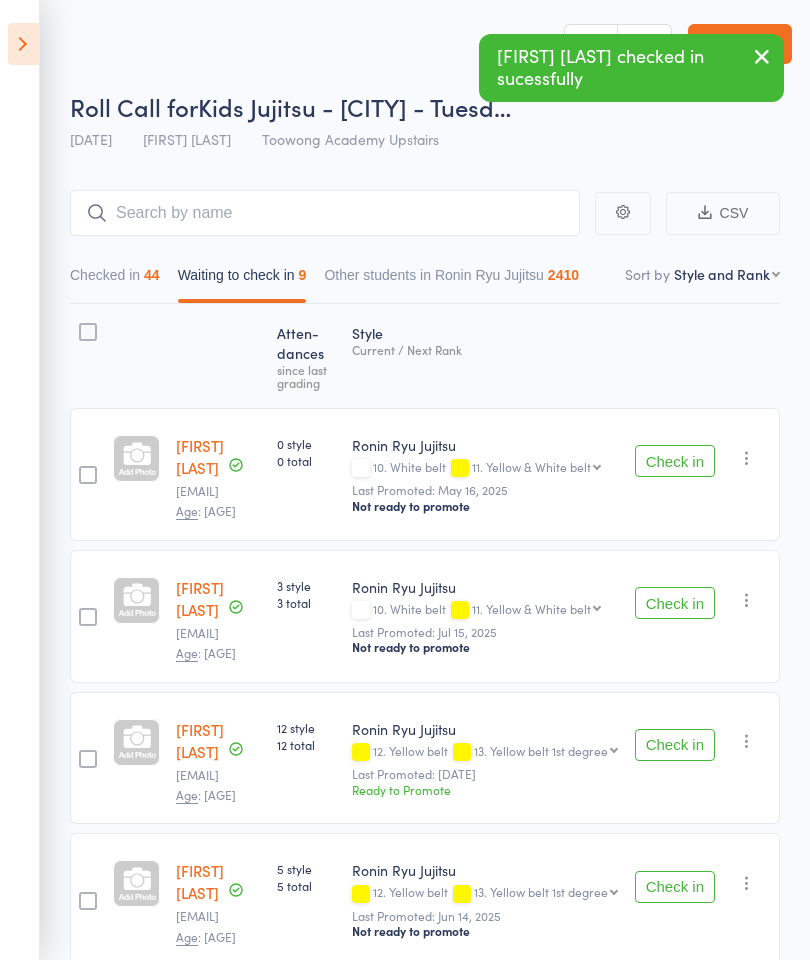 click at bounding box center (88, 332) 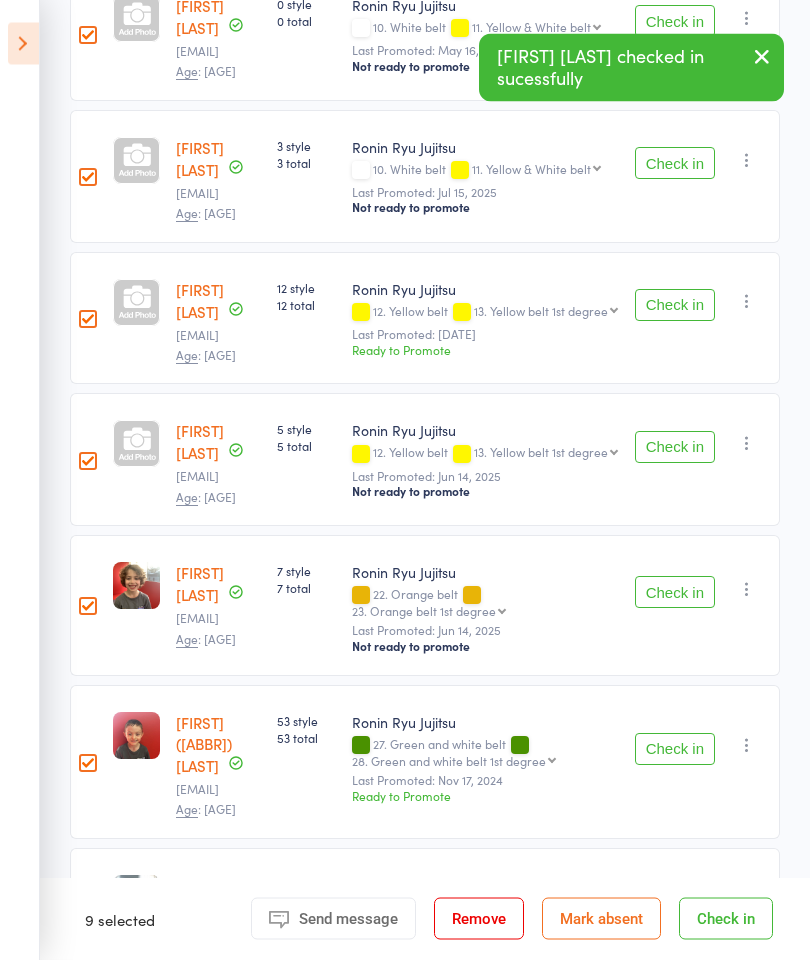 scroll, scrollTop: 441, scrollLeft: 0, axis: vertical 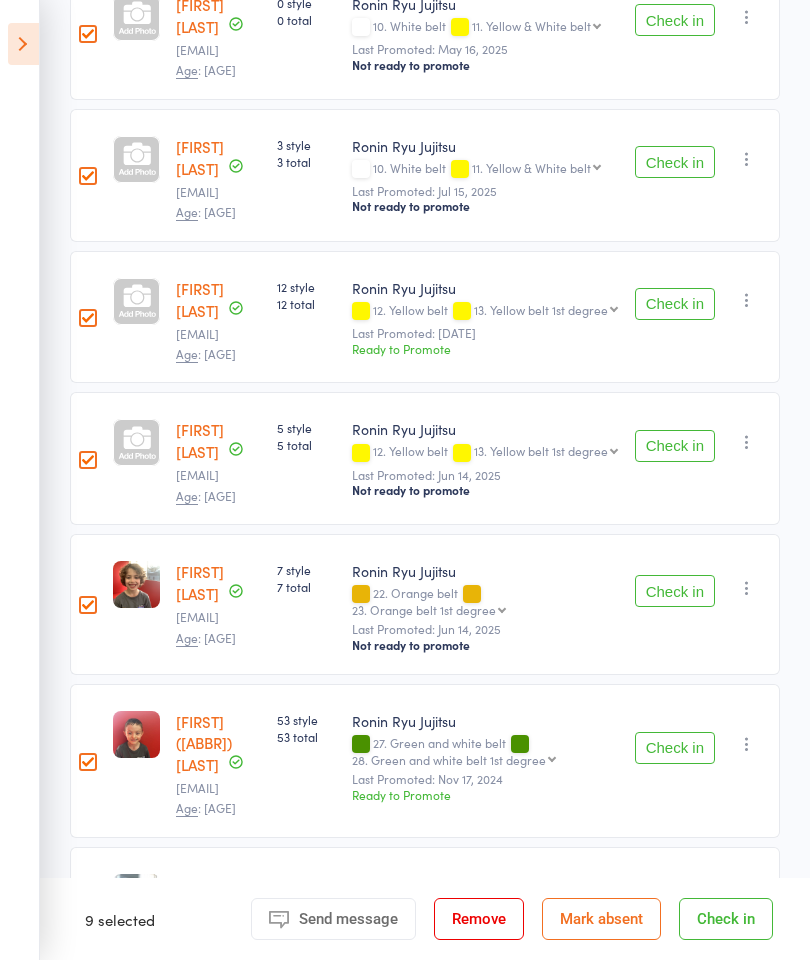 click on "Mark absent" at bounding box center (601, 919) 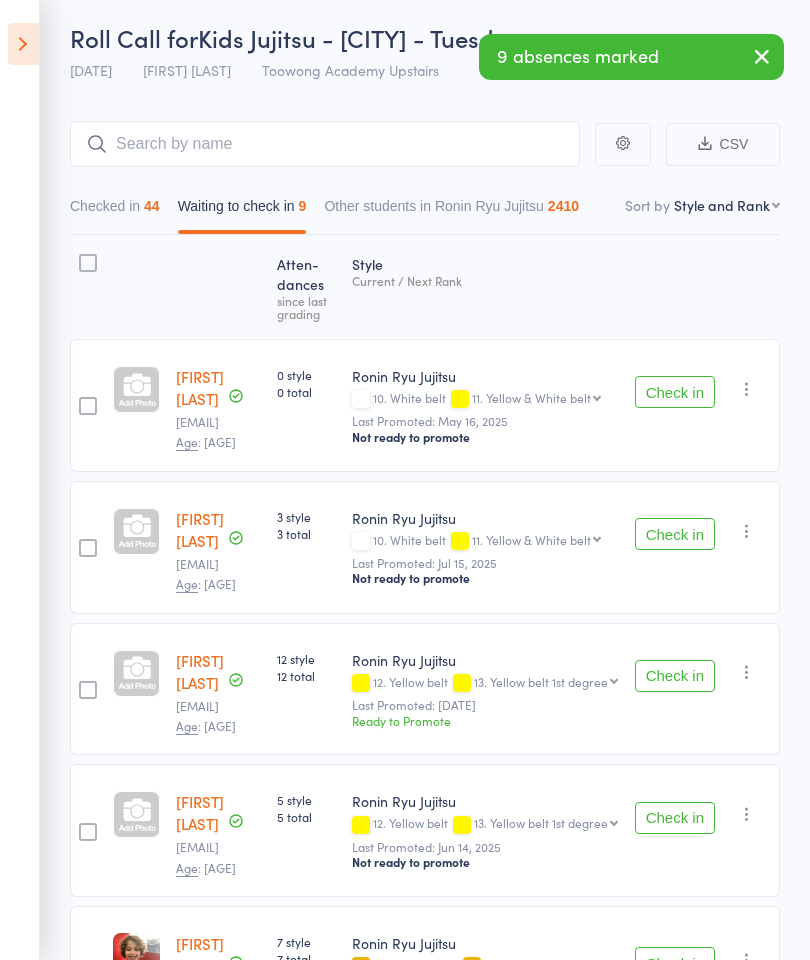 scroll, scrollTop: 0, scrollLeft: 0, axis: both 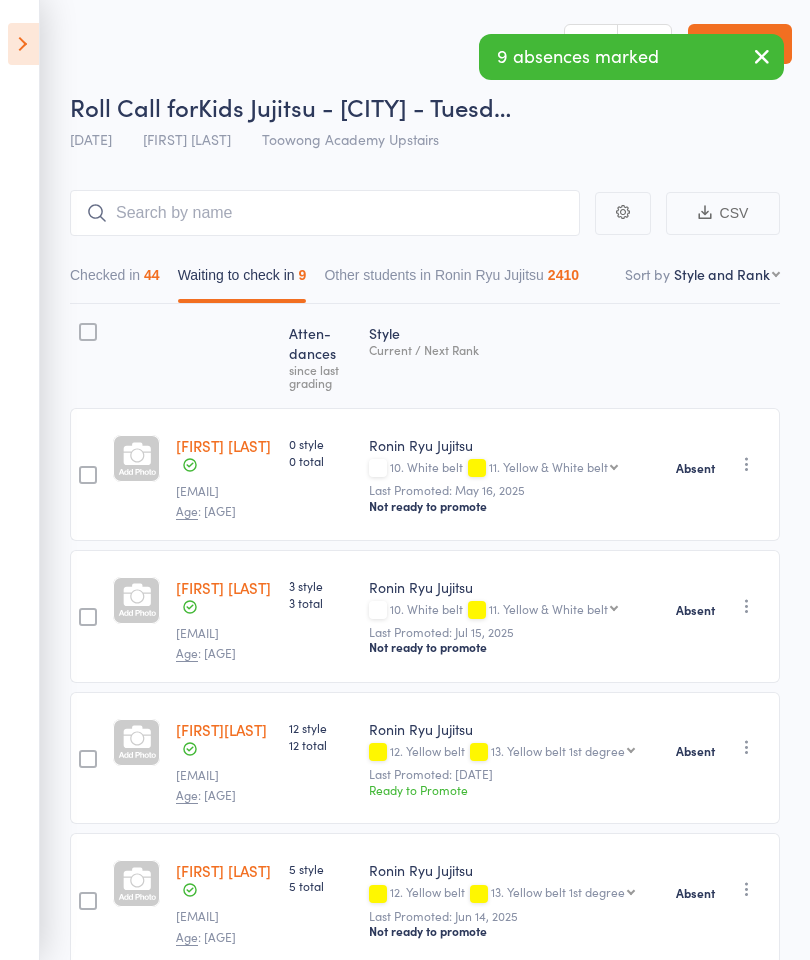 click on "Checked in  44" at bounding box center (115, 280) 